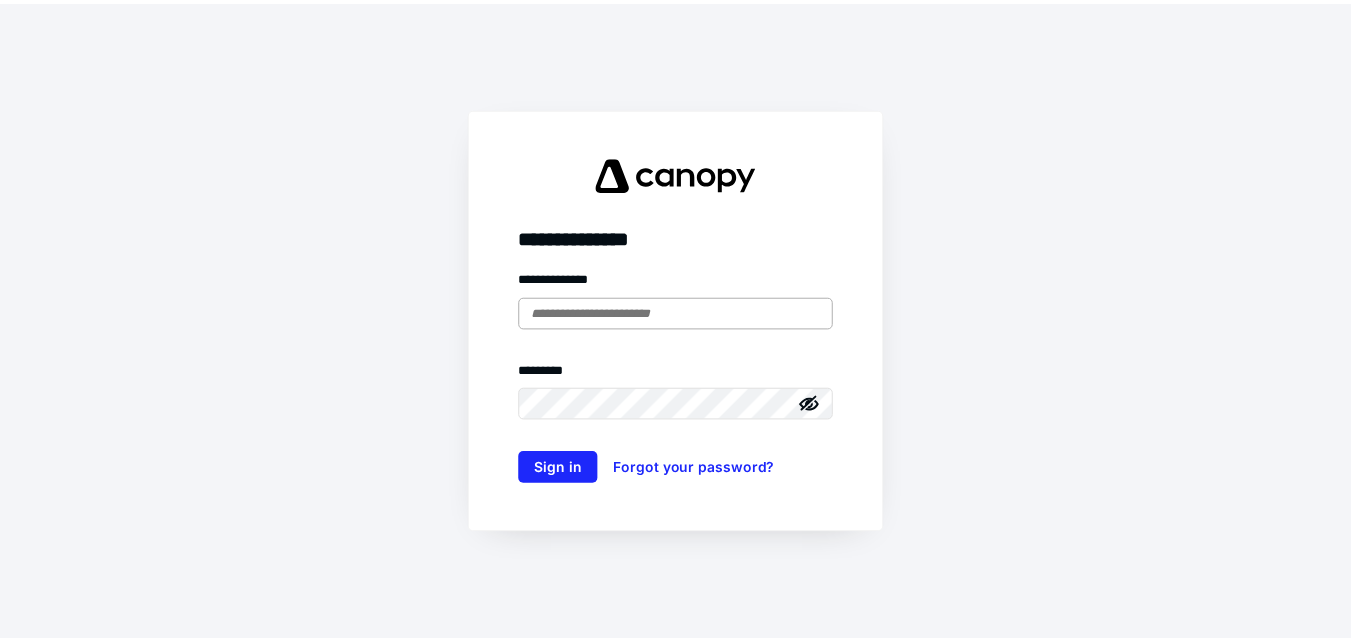 scroll, scrollTop: 0, scrollLeft: 0, axis: both 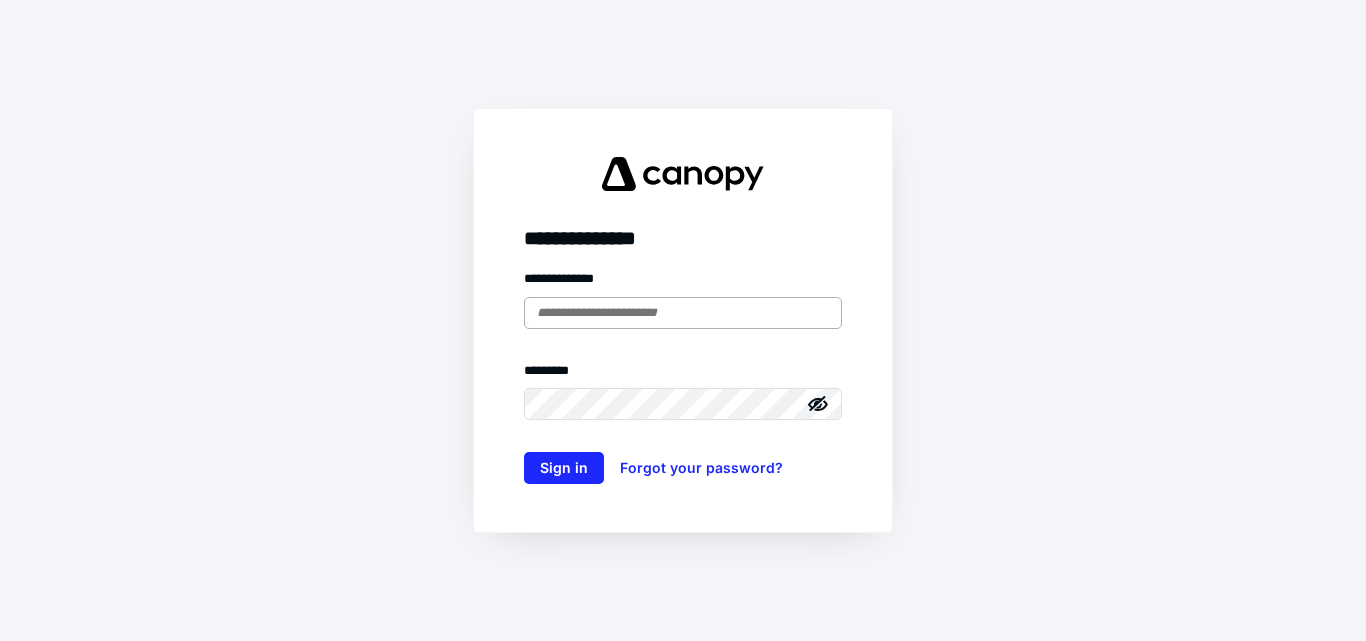 click at bounding box center [683, 313] 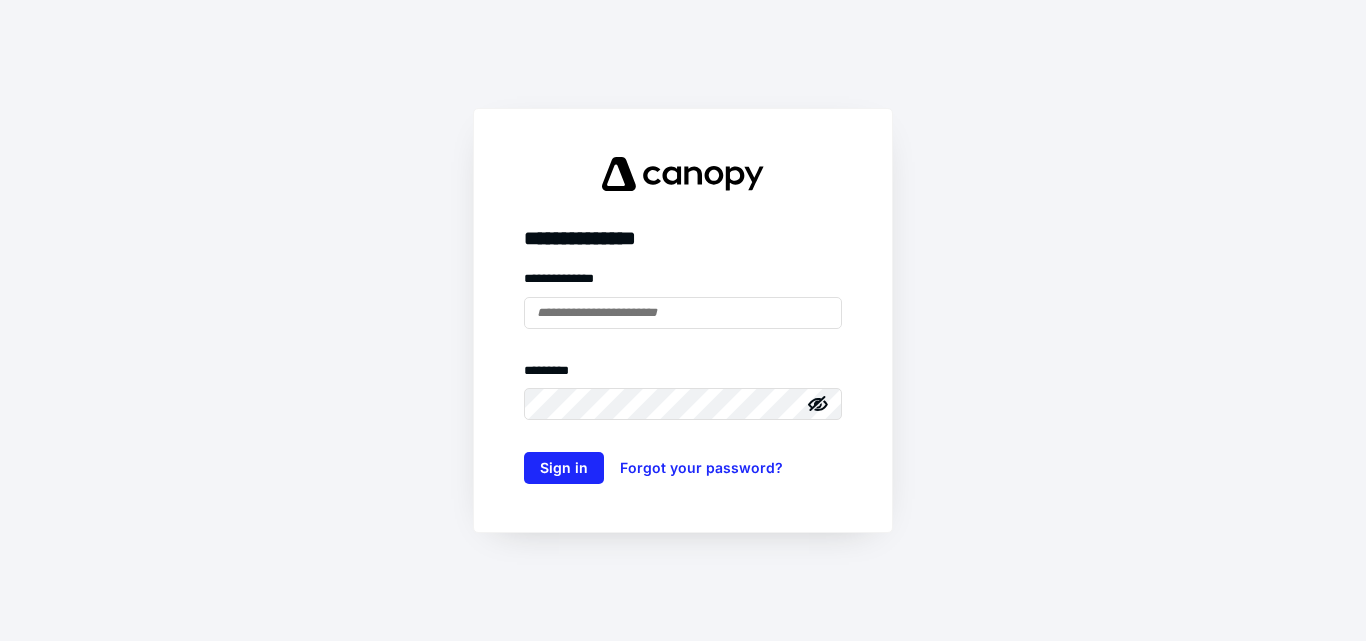 type on "**********" 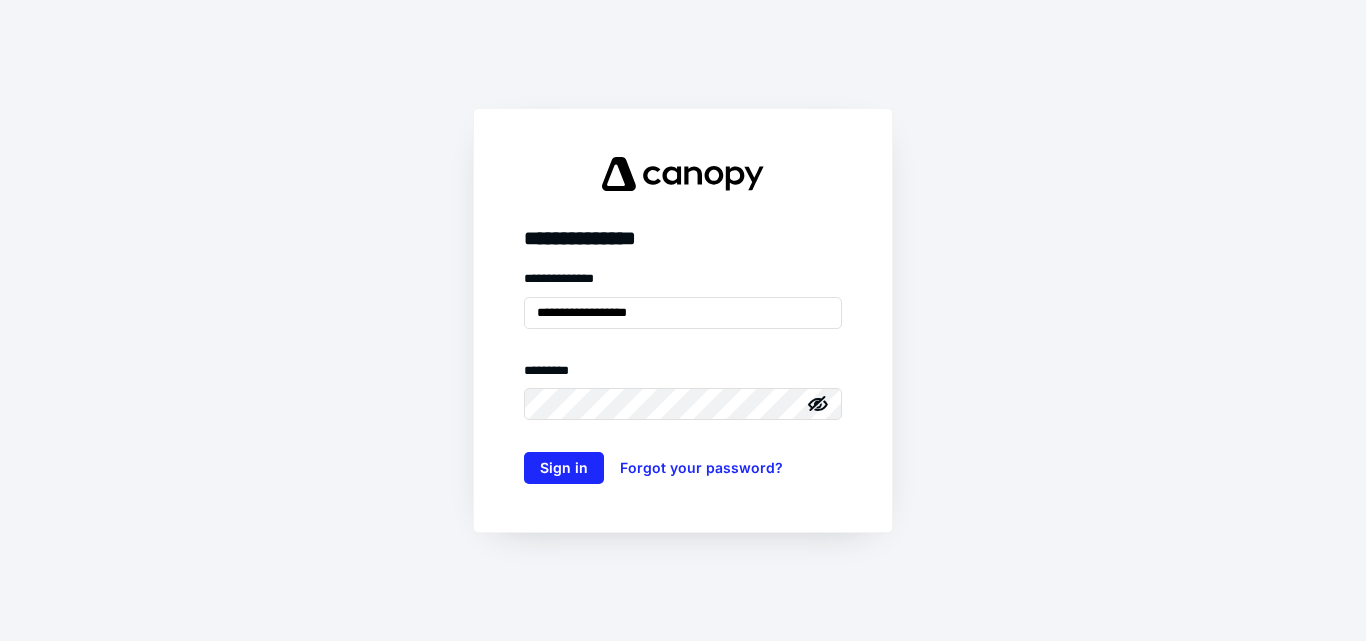 click 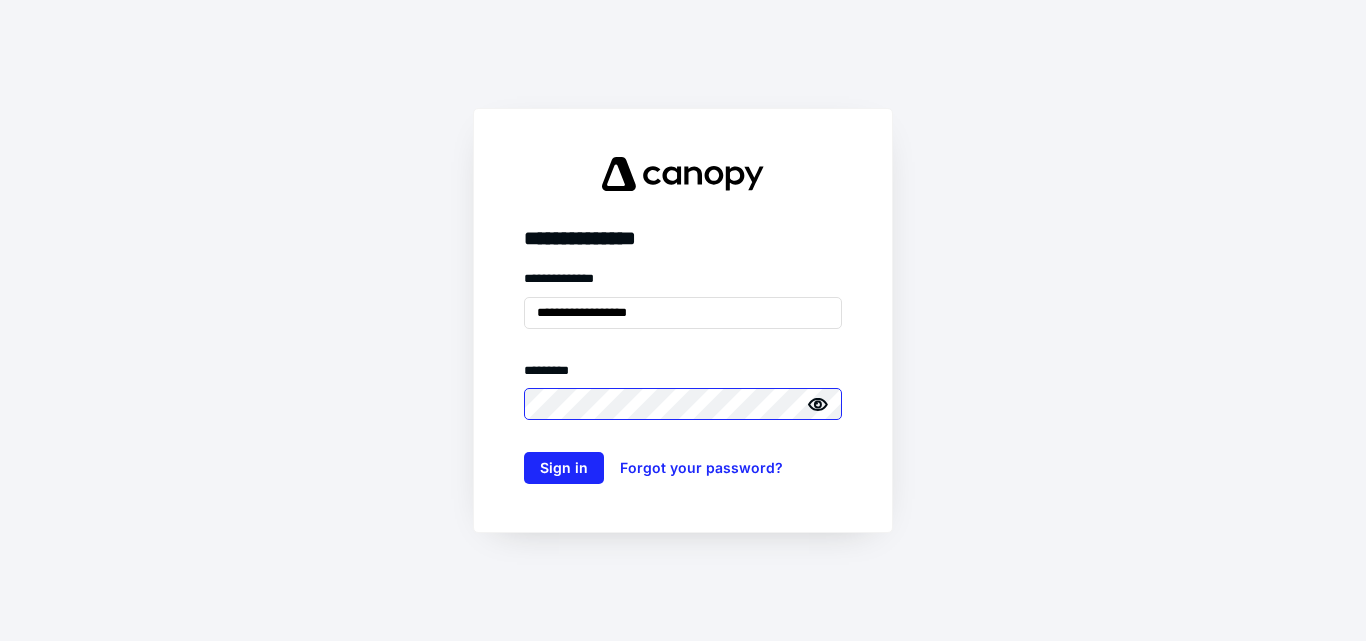 click on "Sign in" at bounding box center [564, 468] 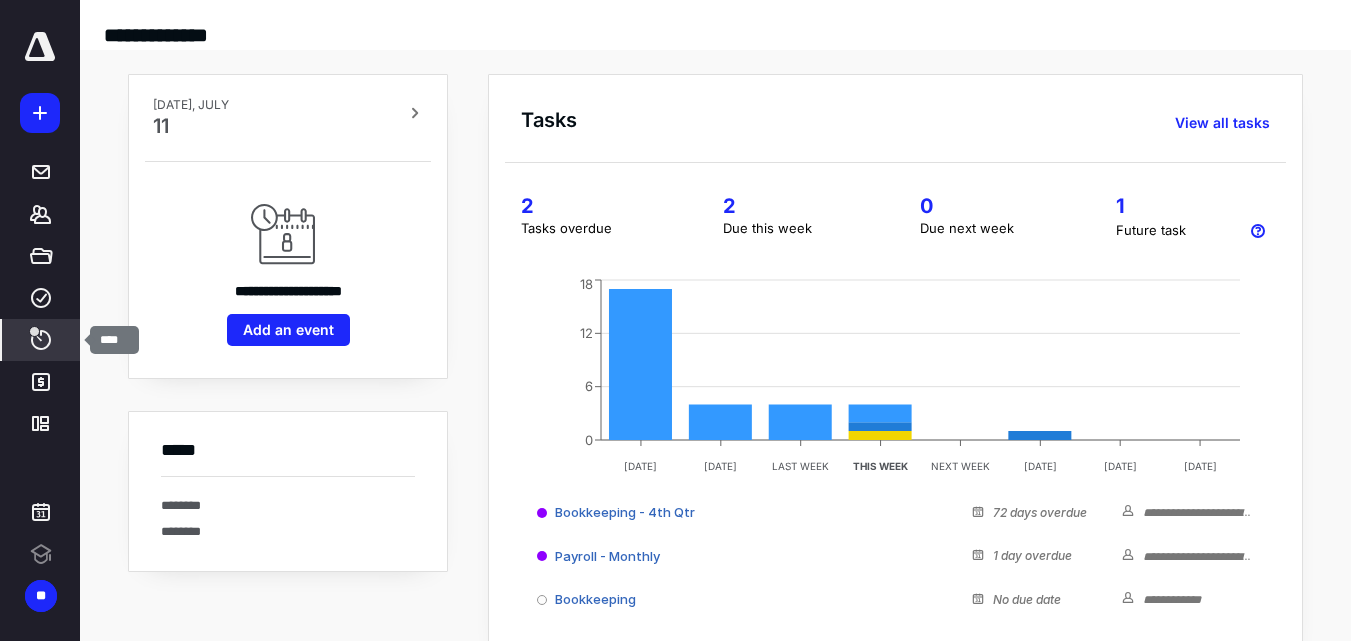 click 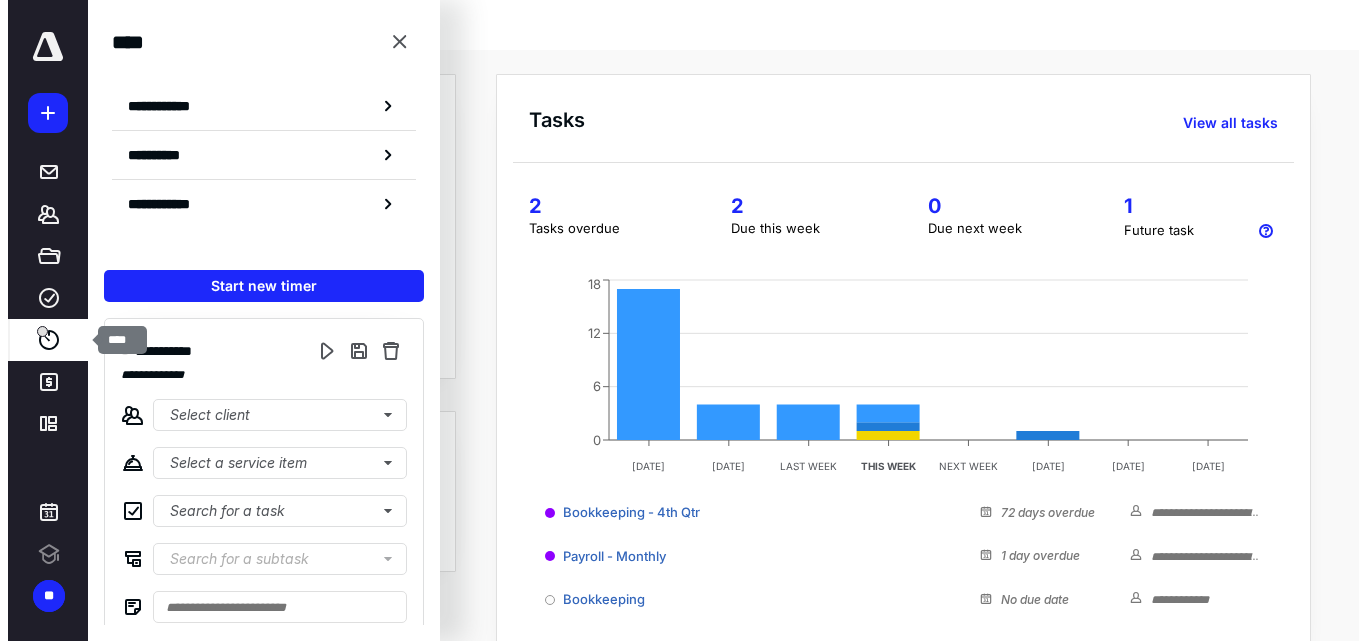 scroll, scrollTop: 0, scrollLeft: 0, axis: both 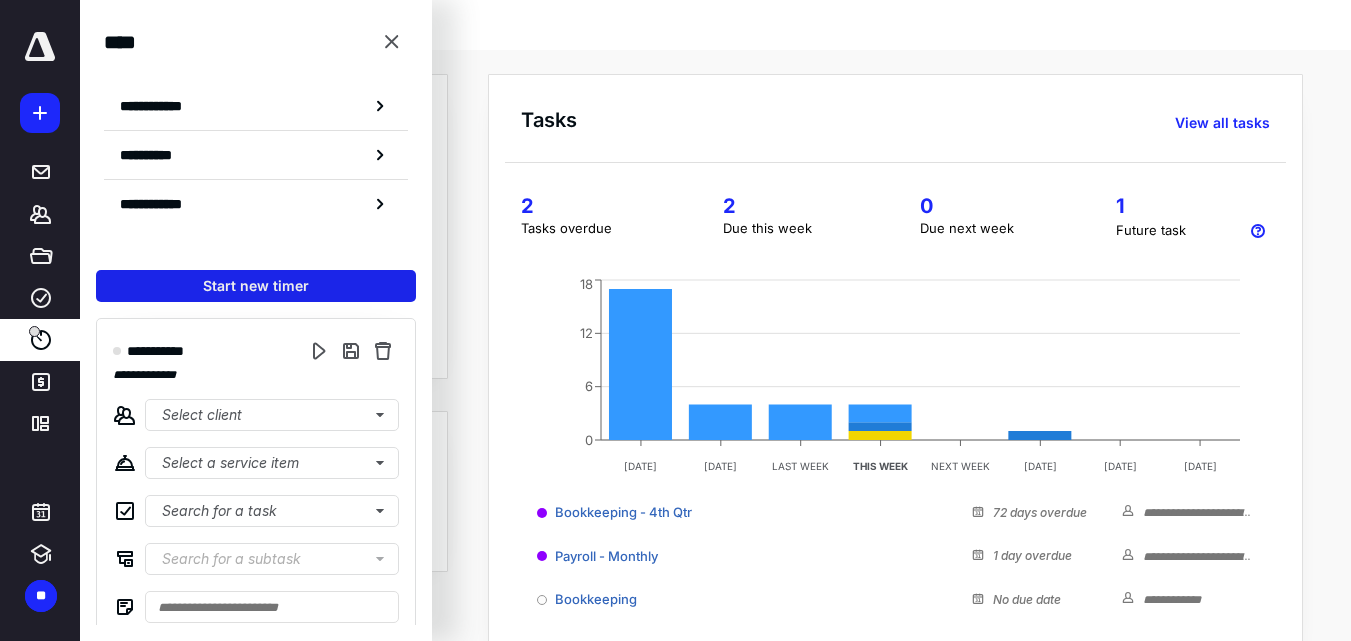 click on "Start new timer" at bounding box center (256, 286) 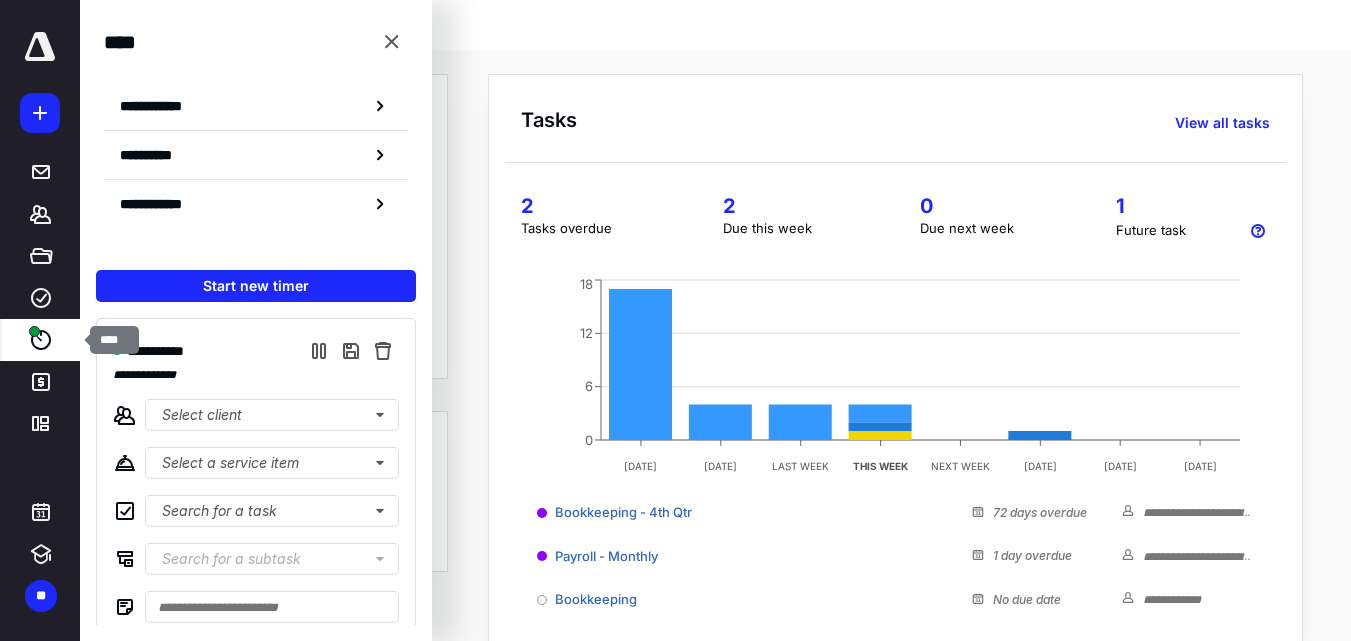 click 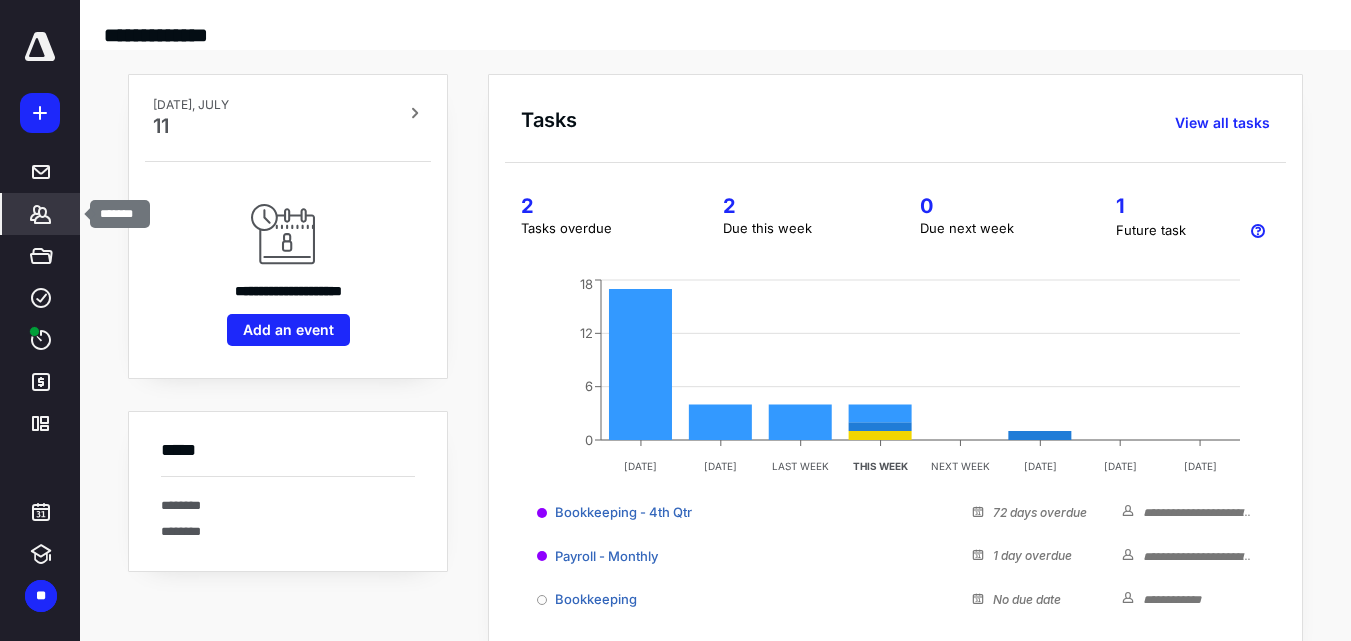 click 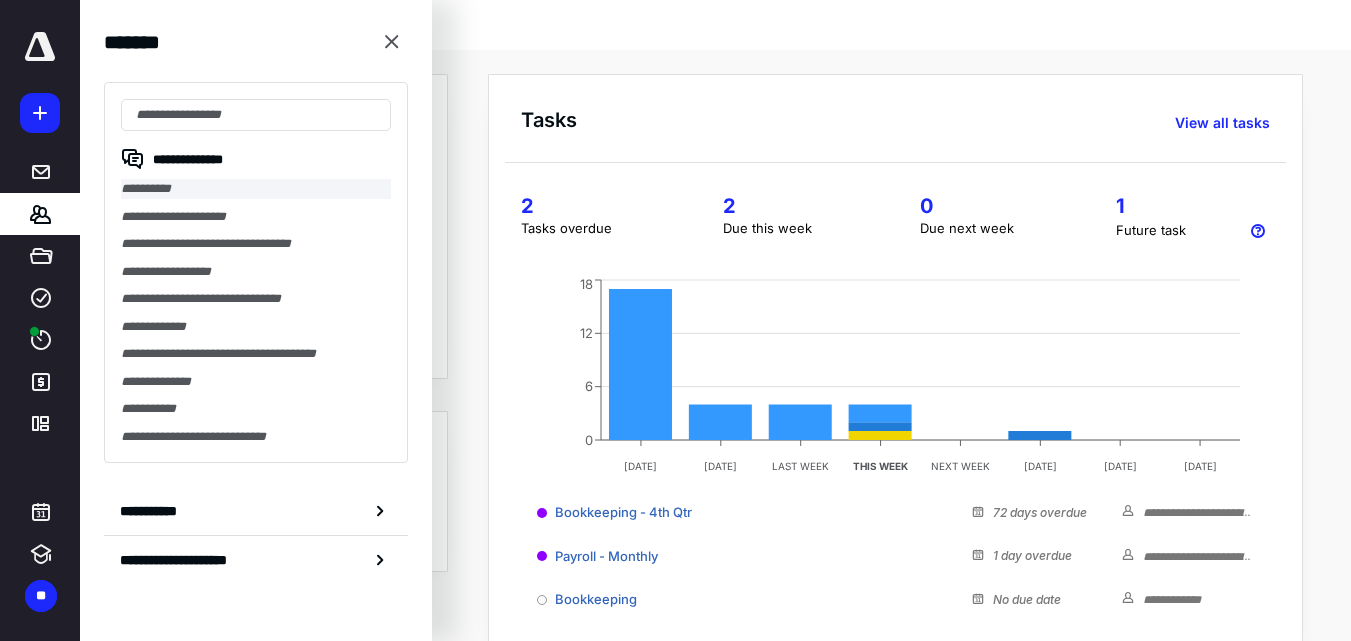 click on "**********" at bounding box center [256, 189] 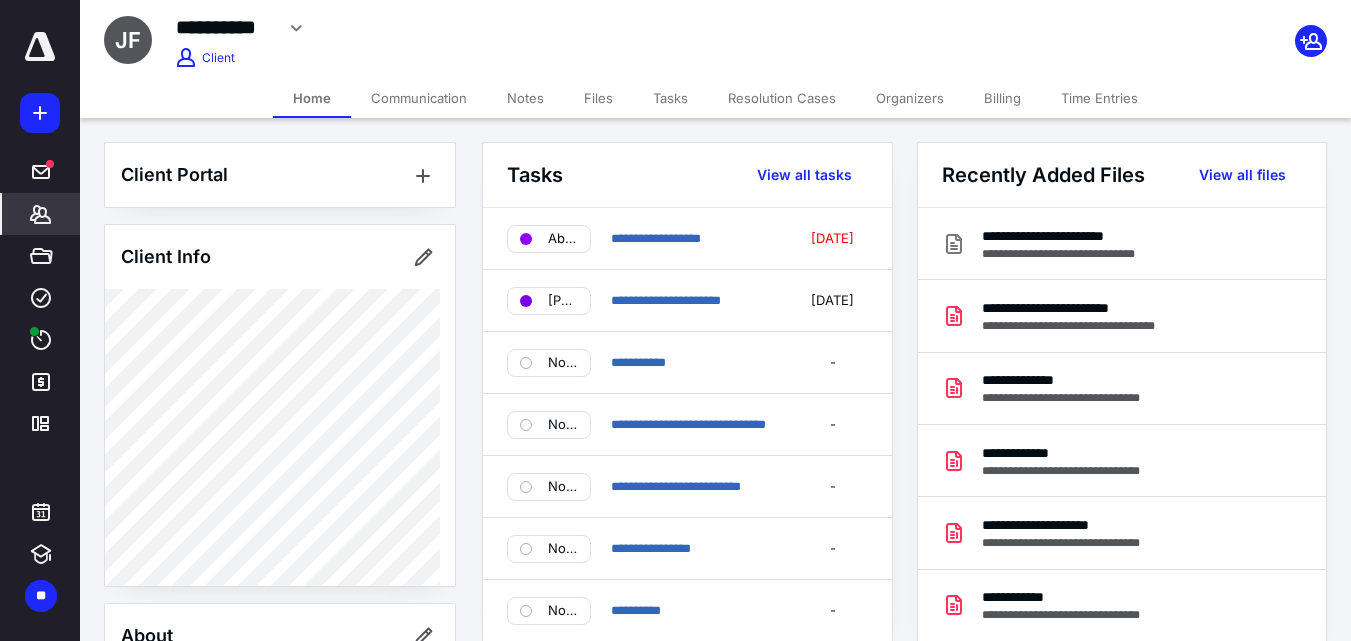 click on "Files" at bounding box center [598, 98] 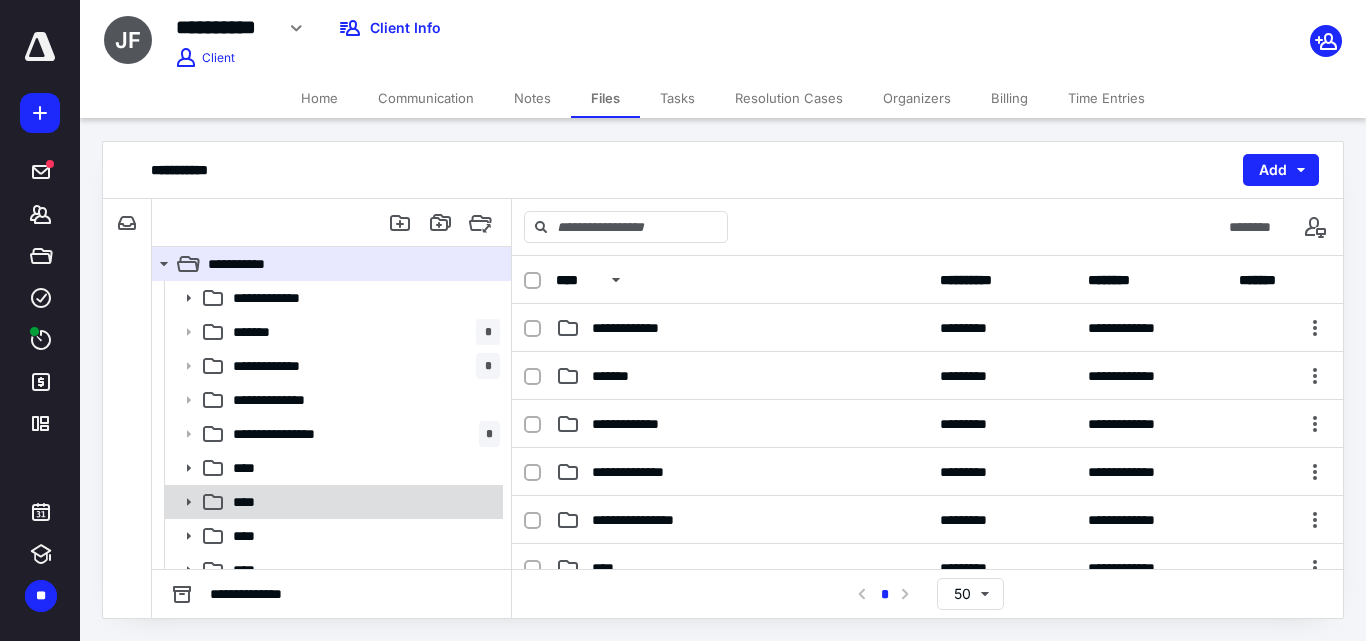scroll, scrollTop: 52, scrollLeft: 0, axis: vertical 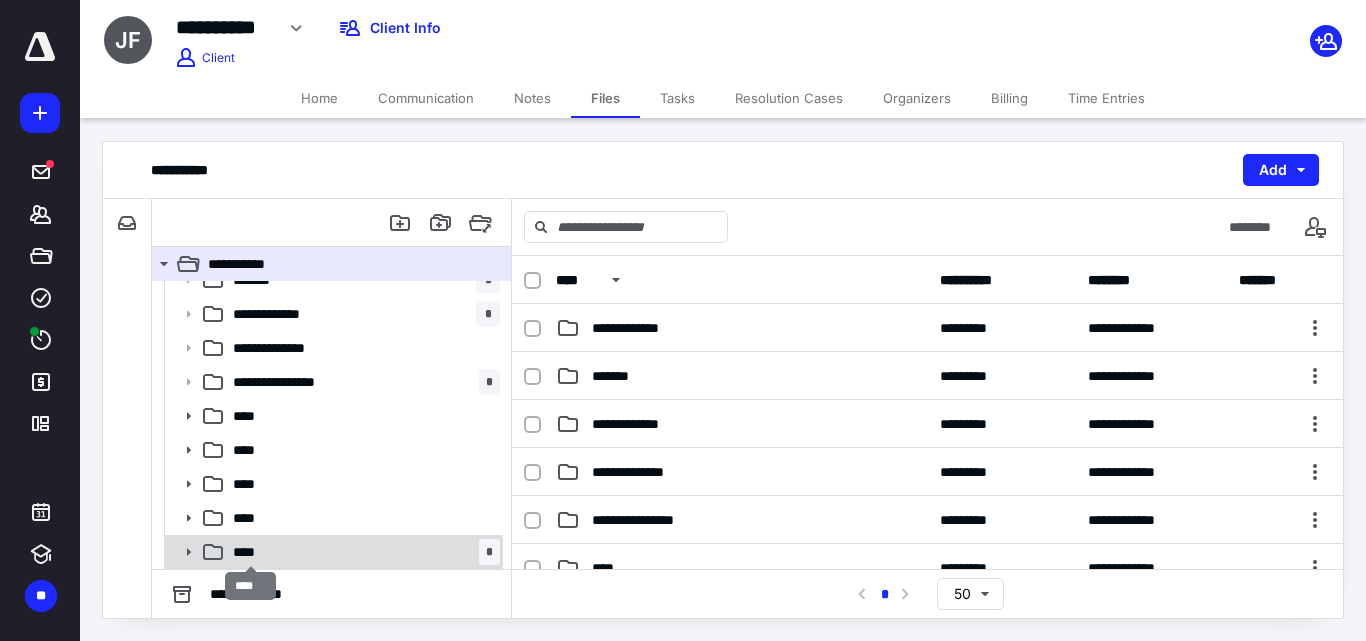 click on "****" at bounding box center [251, 552] 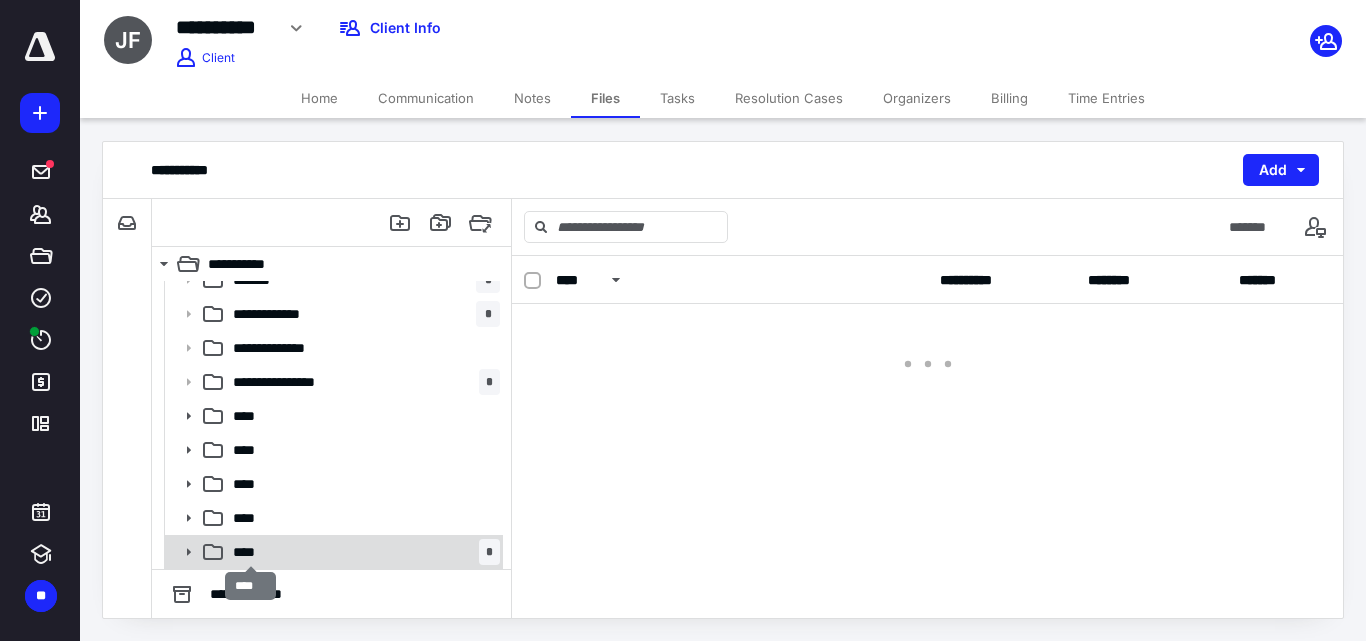 click on "****" at bounding box center [251, 552] 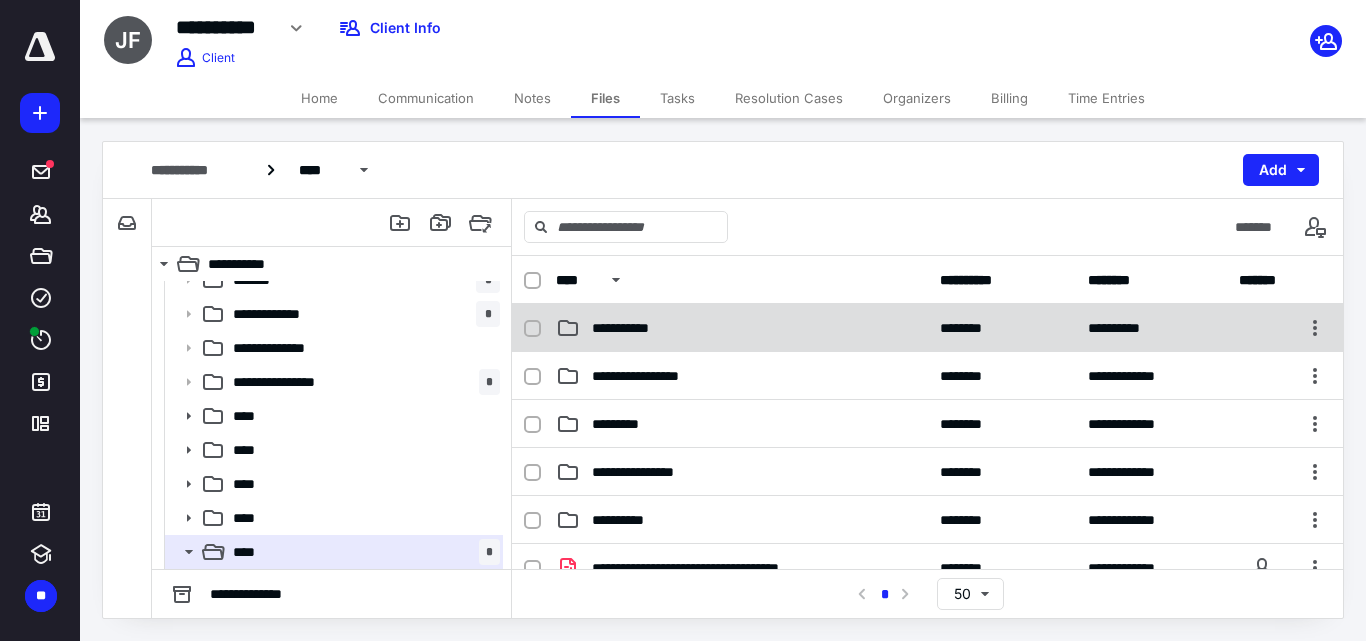 click on "**********" at bounding box center (927, 328) 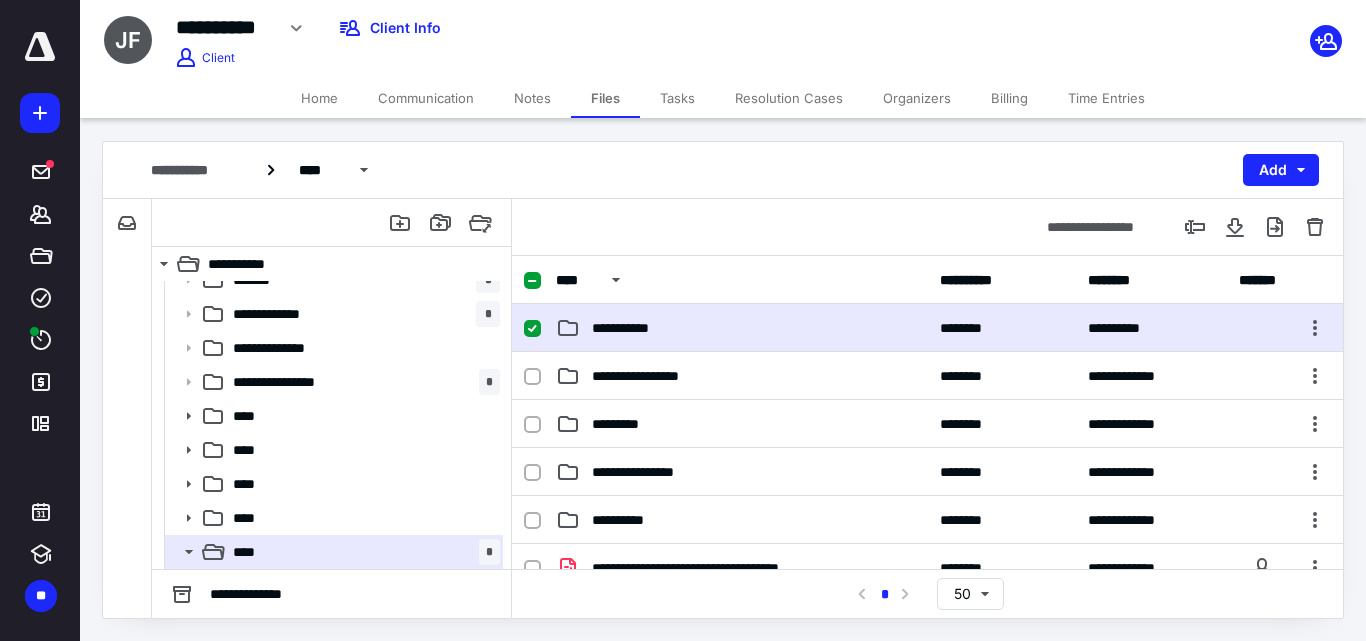 click on "**********" at bounding box center (927, 328) 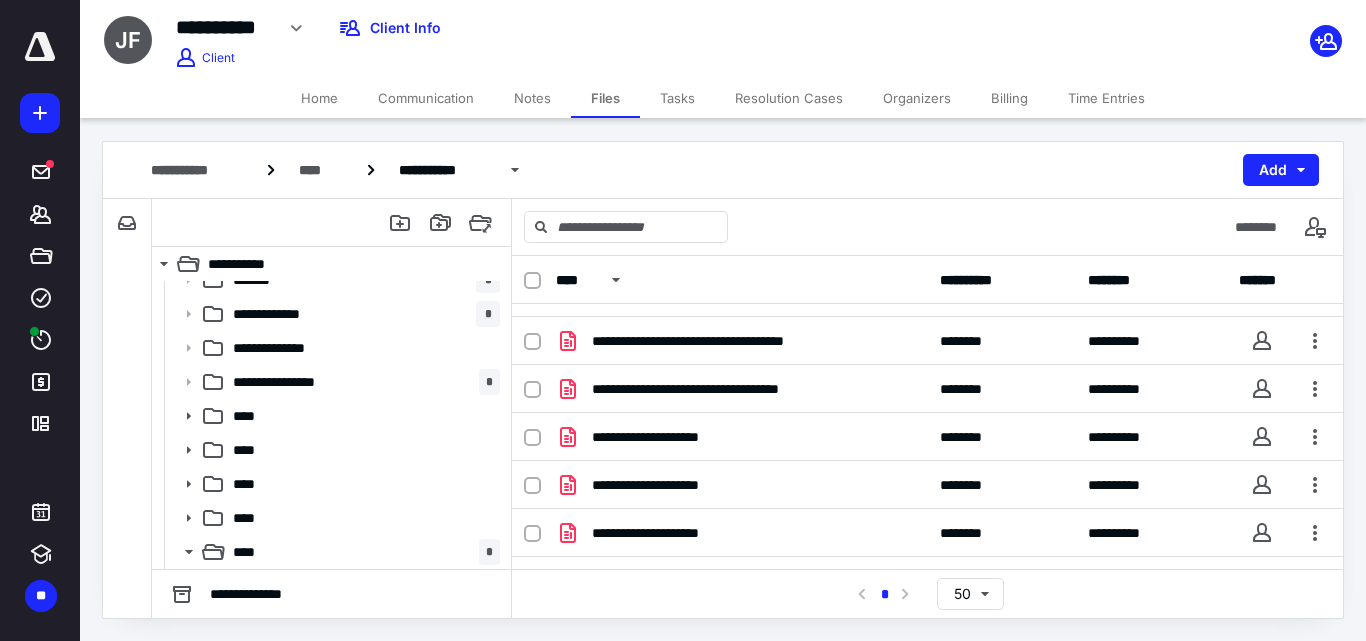 scroll, scrollTop: 452, scrollLeft: 0, axis: vertical 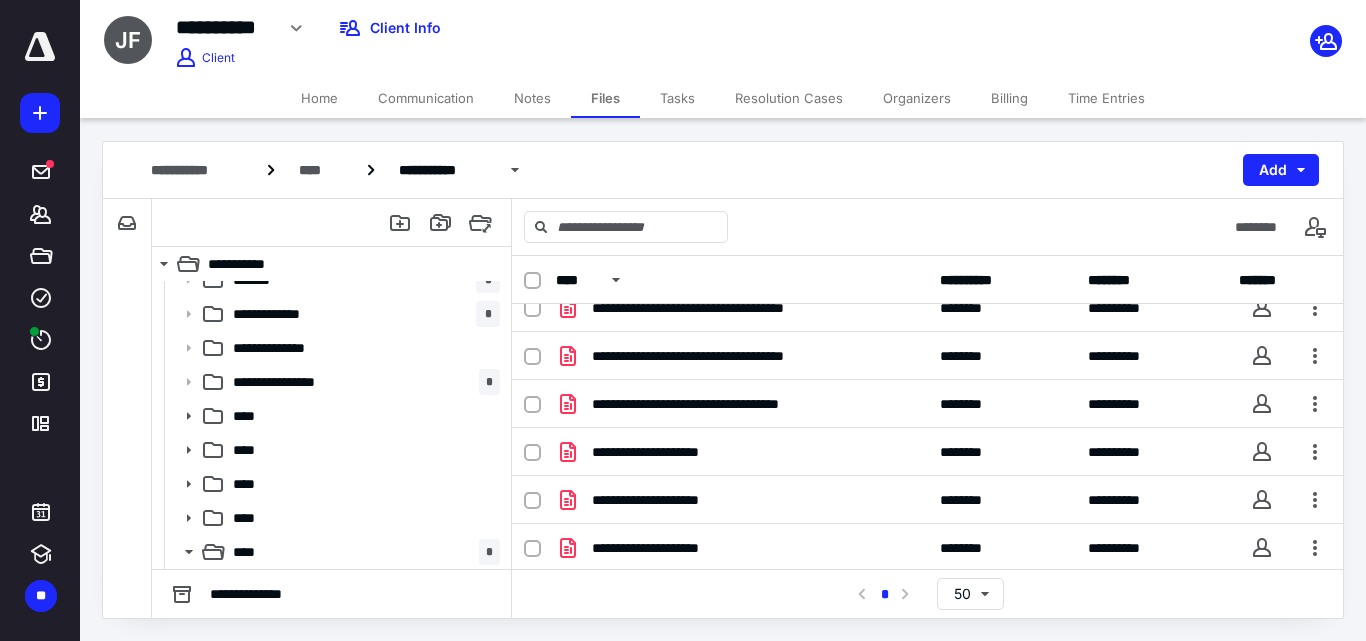 click on "**********" at bounding box center [927, 356] 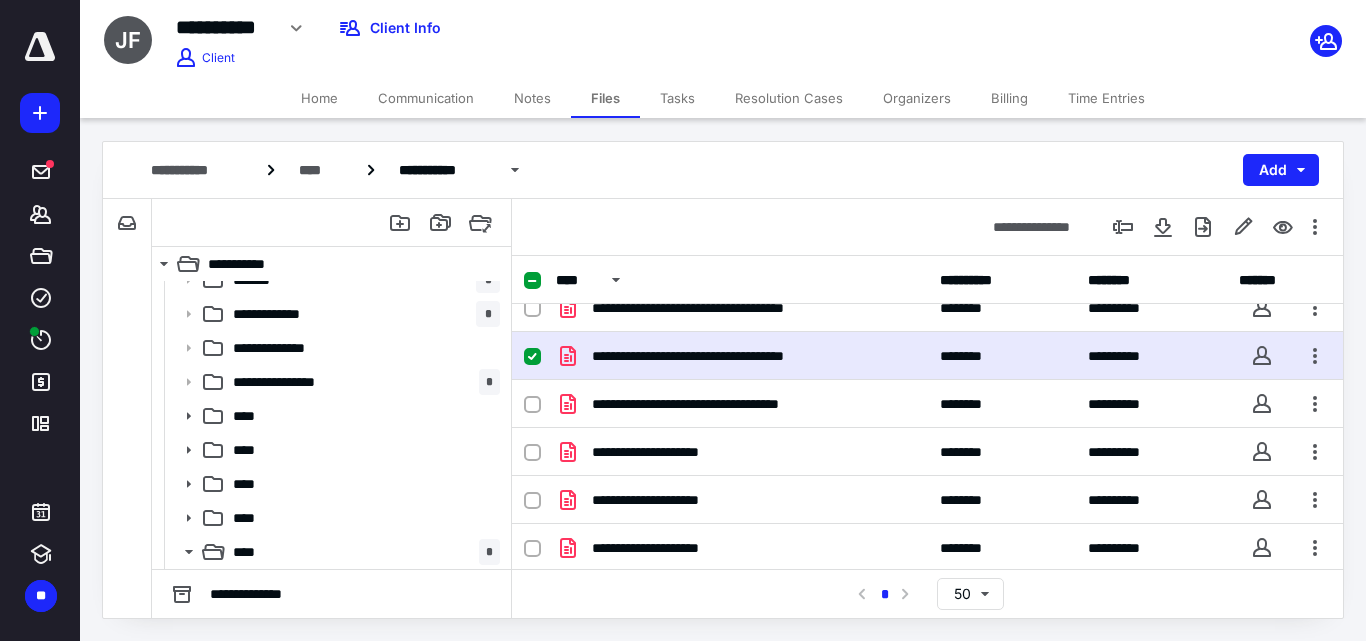 click on "**********" at bounding box center (927, 356) 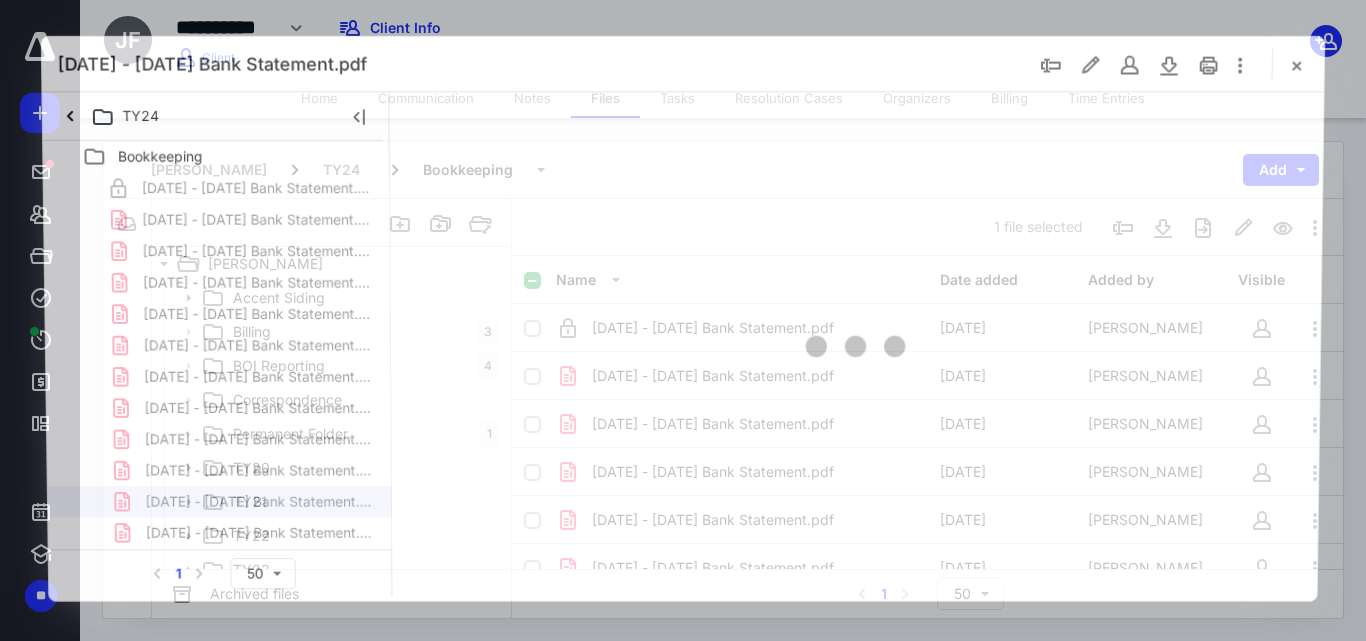 scroll, scrollTop: 52, scrollLeft: 0, axis: vertical 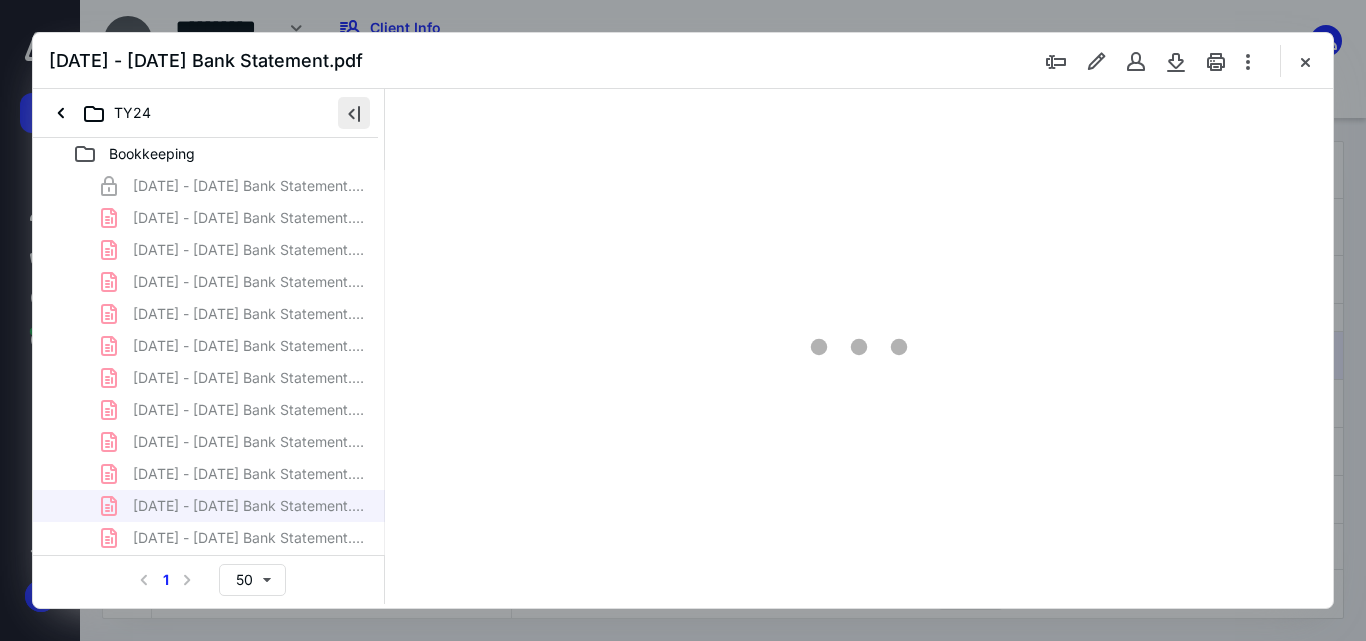 click at bounding box center [354, 113] 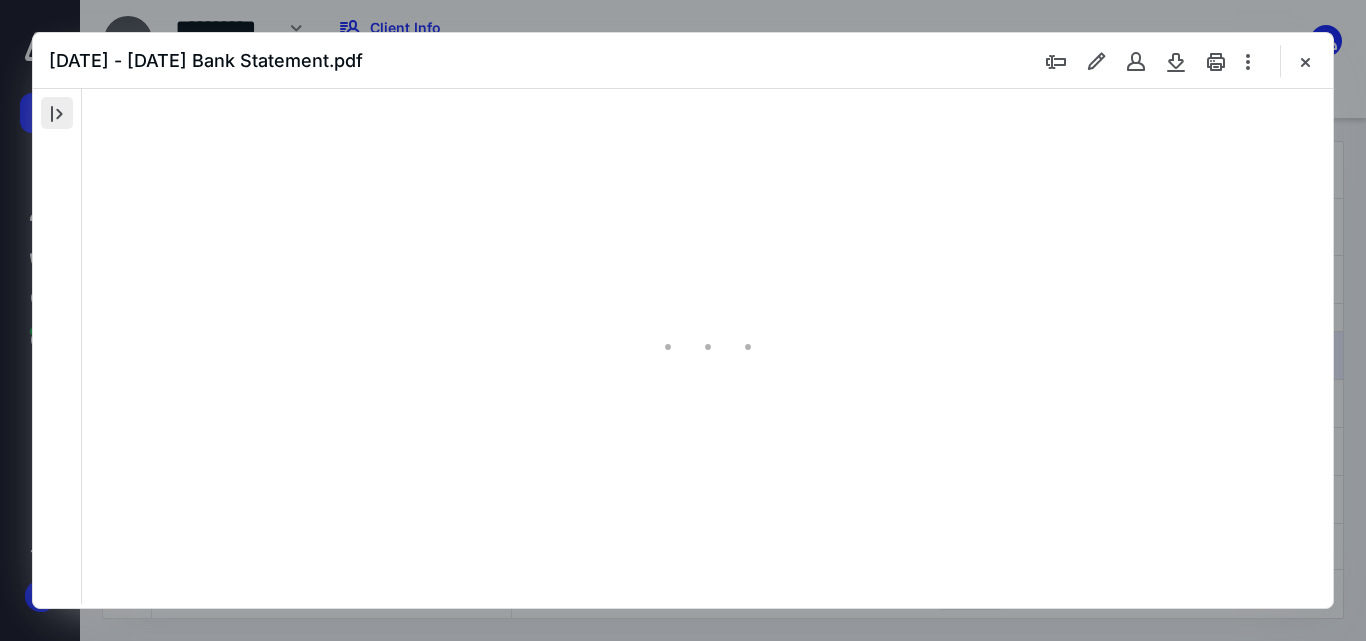 type on "55" 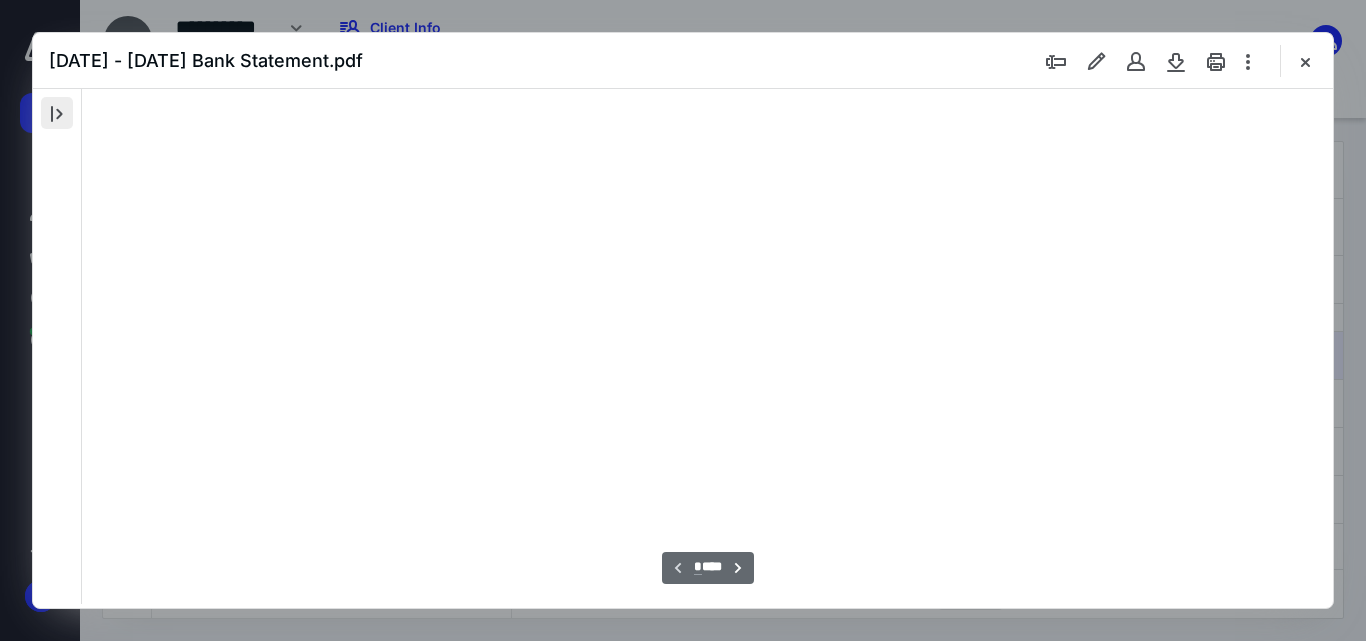 scroll, scrollTop: 78, scrollLeft: 0, axis: vertical 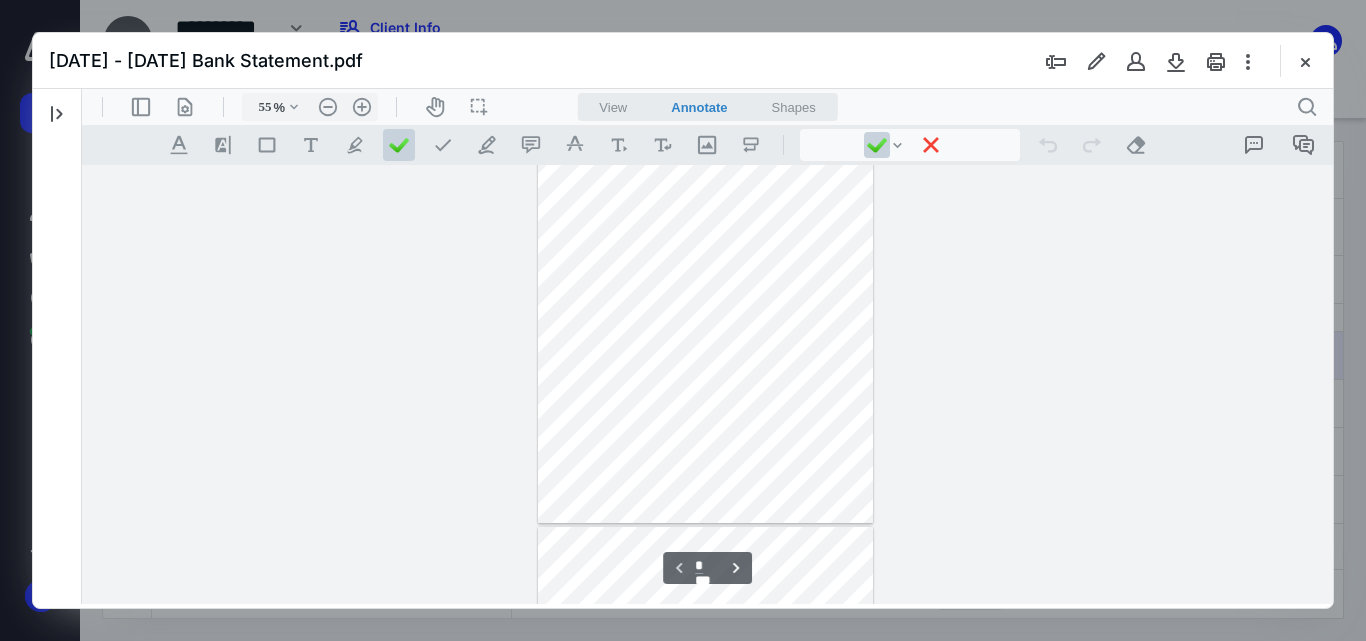 type 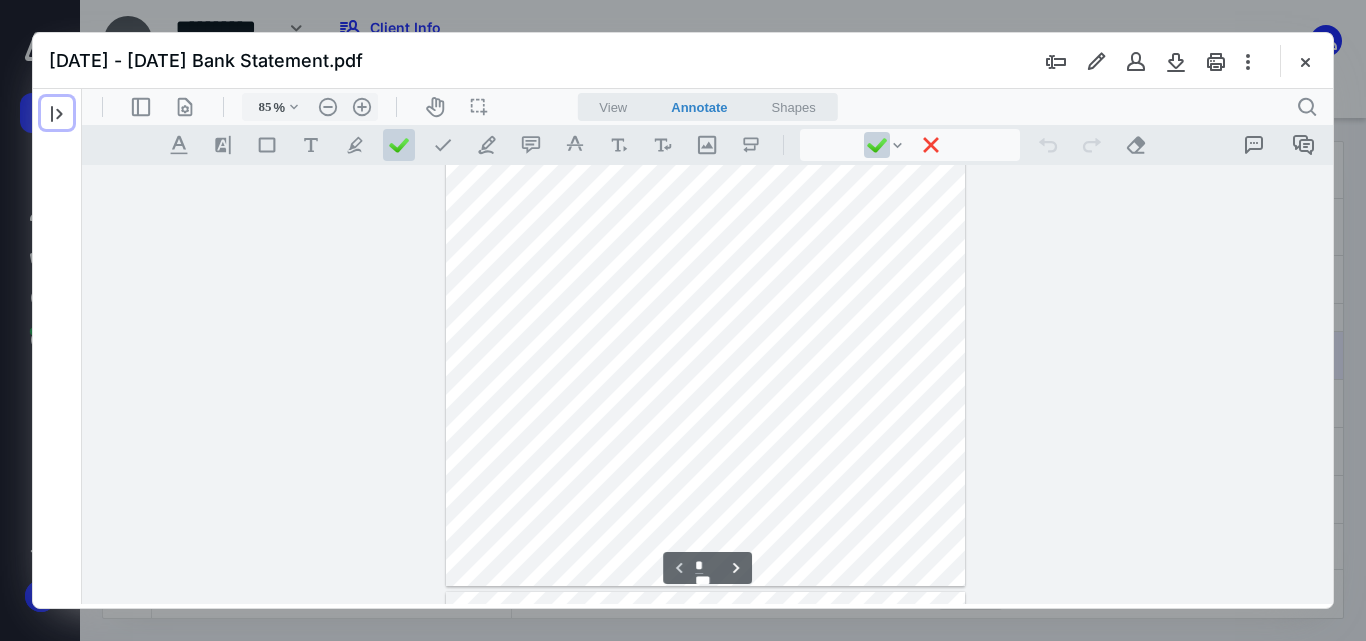 type on "110" 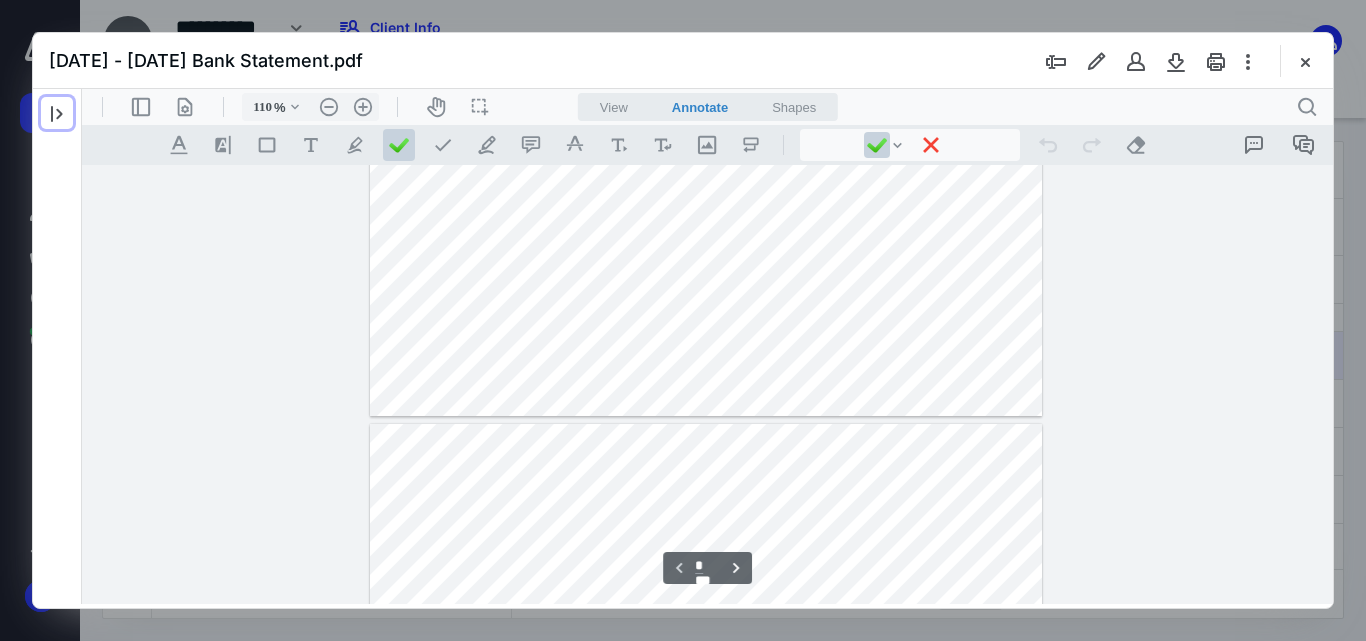 type on "*" 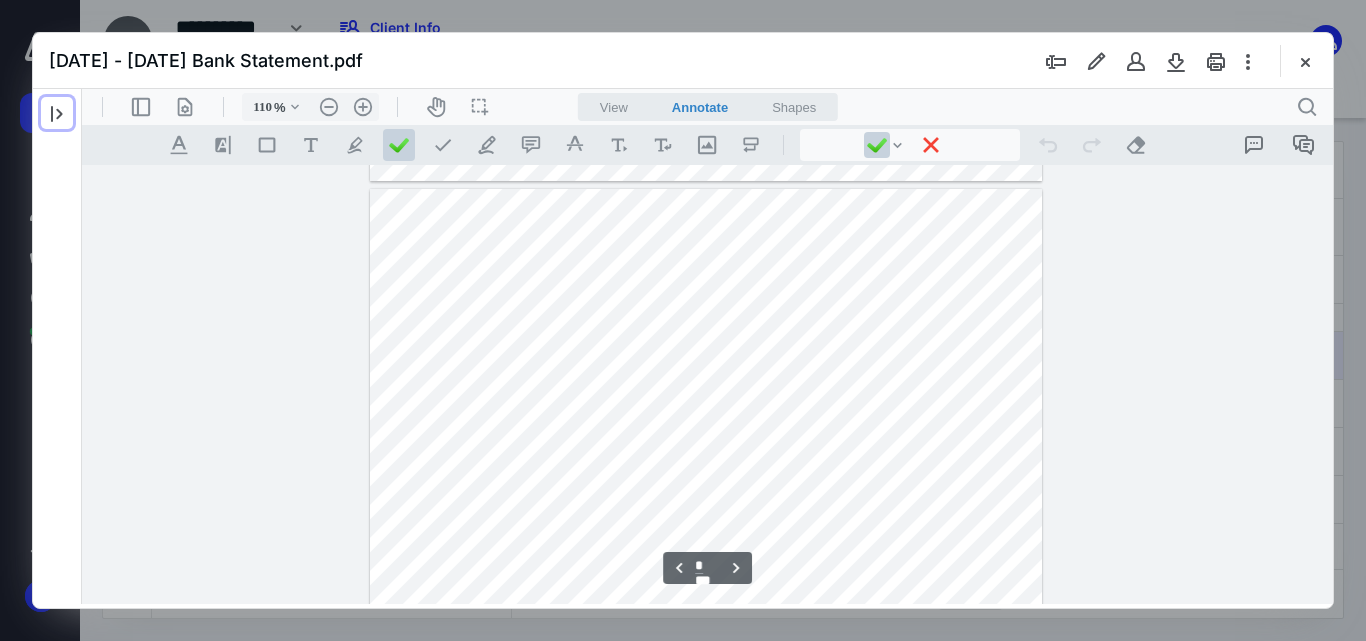 scroll, scrollTop: 933, scrollLeft: 0, axis: vertical 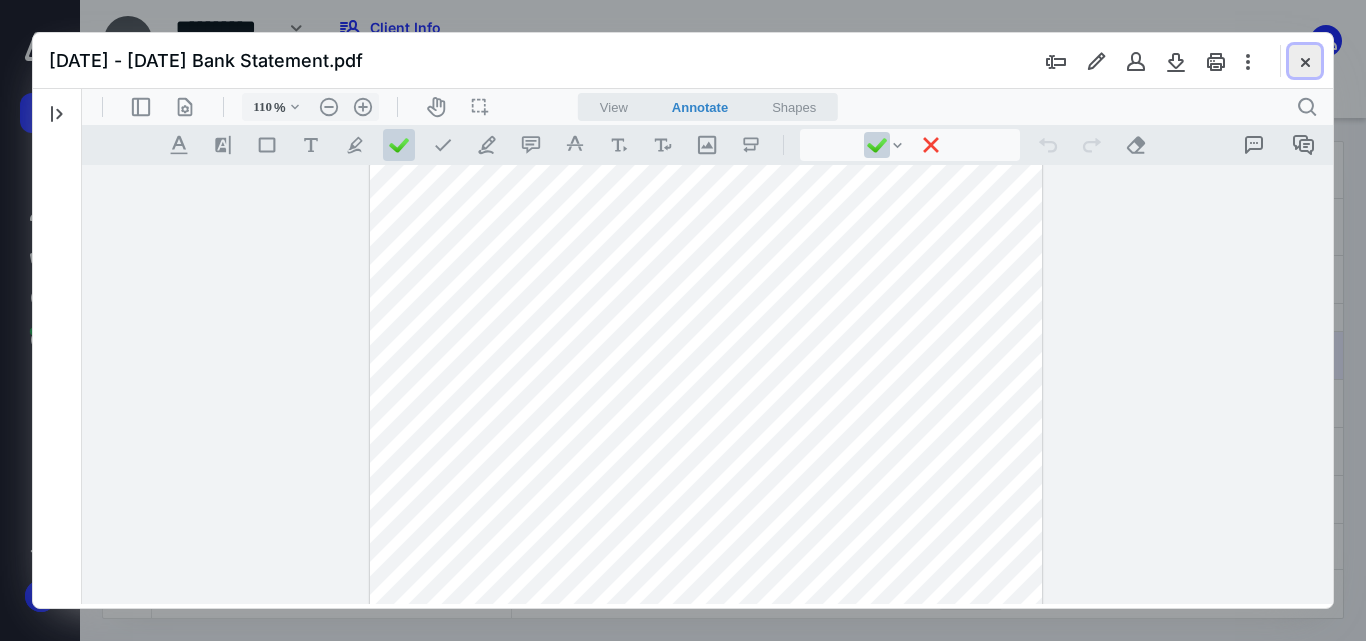 click at bounding box center (1305, 61) 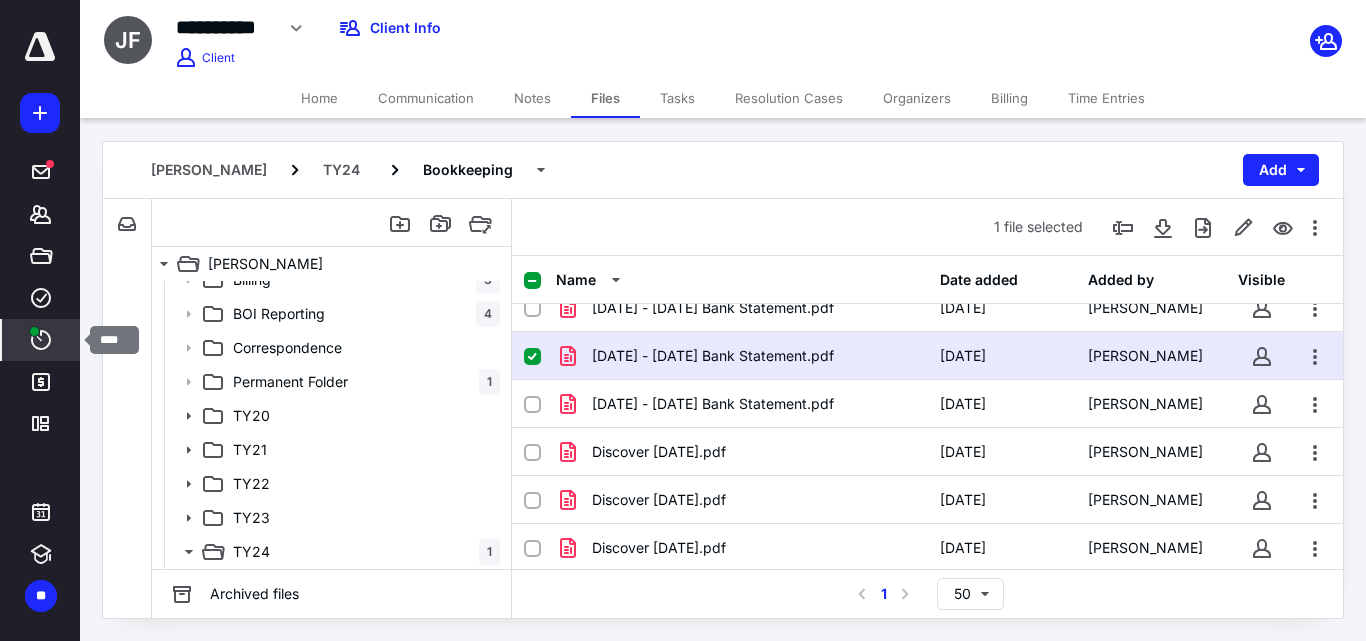 click 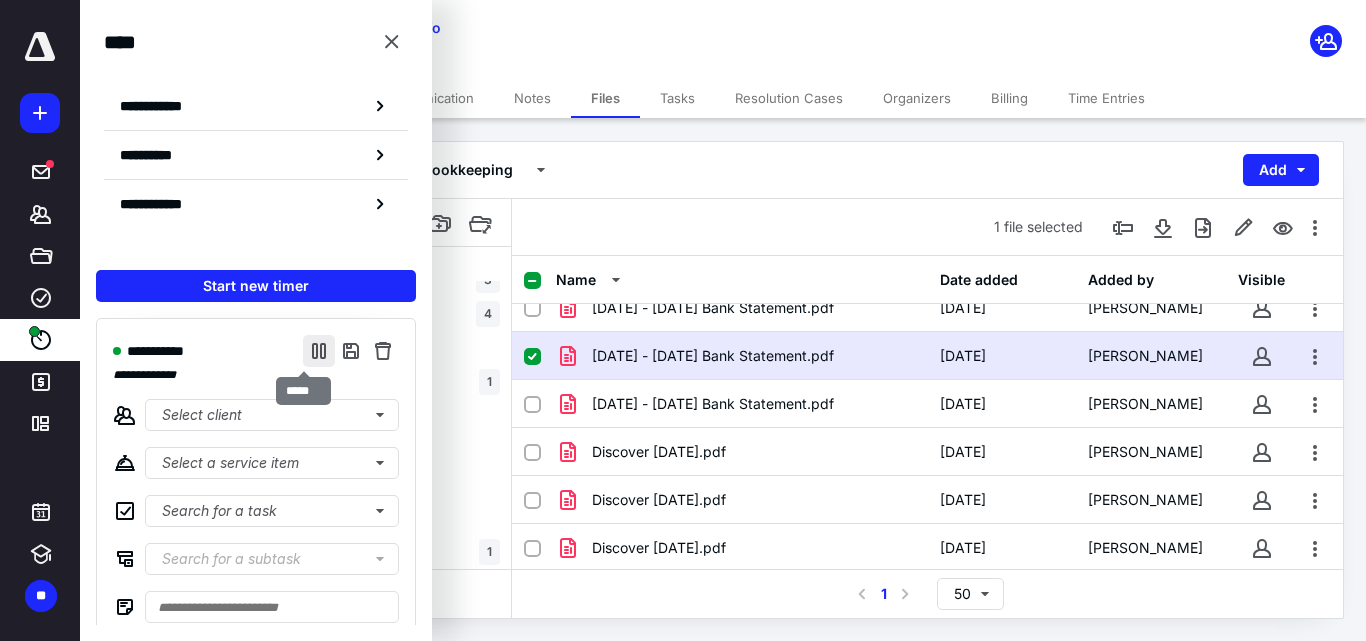 click at bounding box center (319, 351) 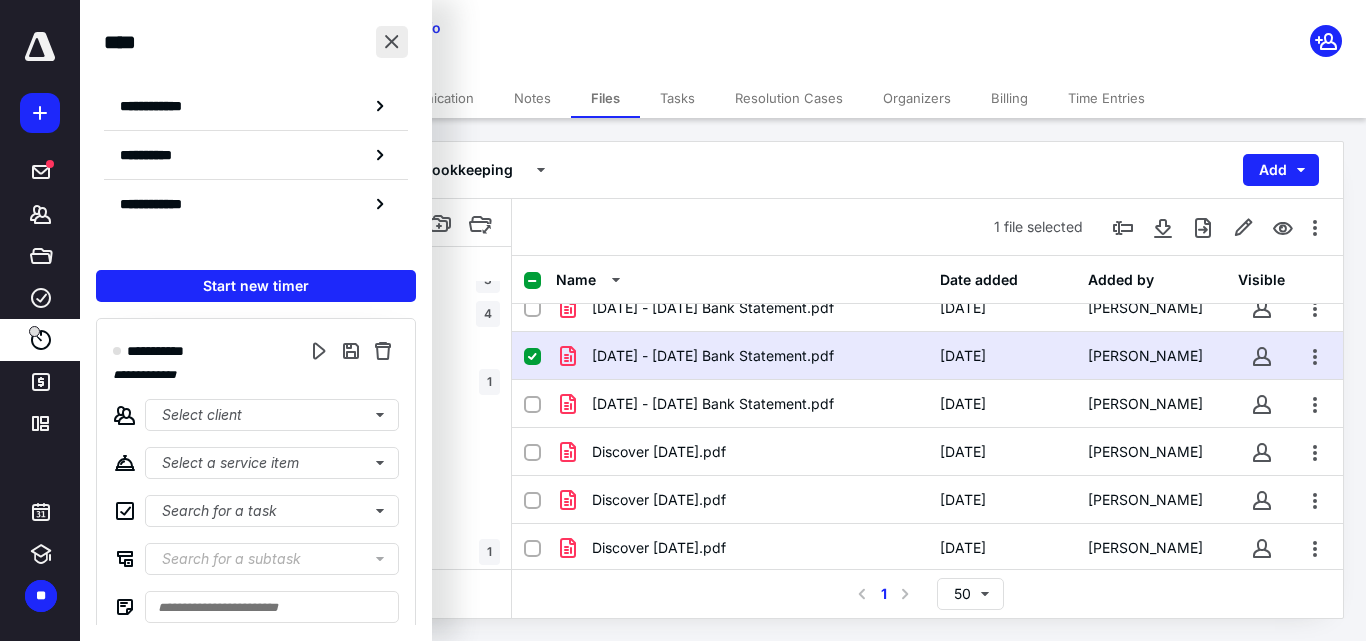 click at bounding box center (392, 42) 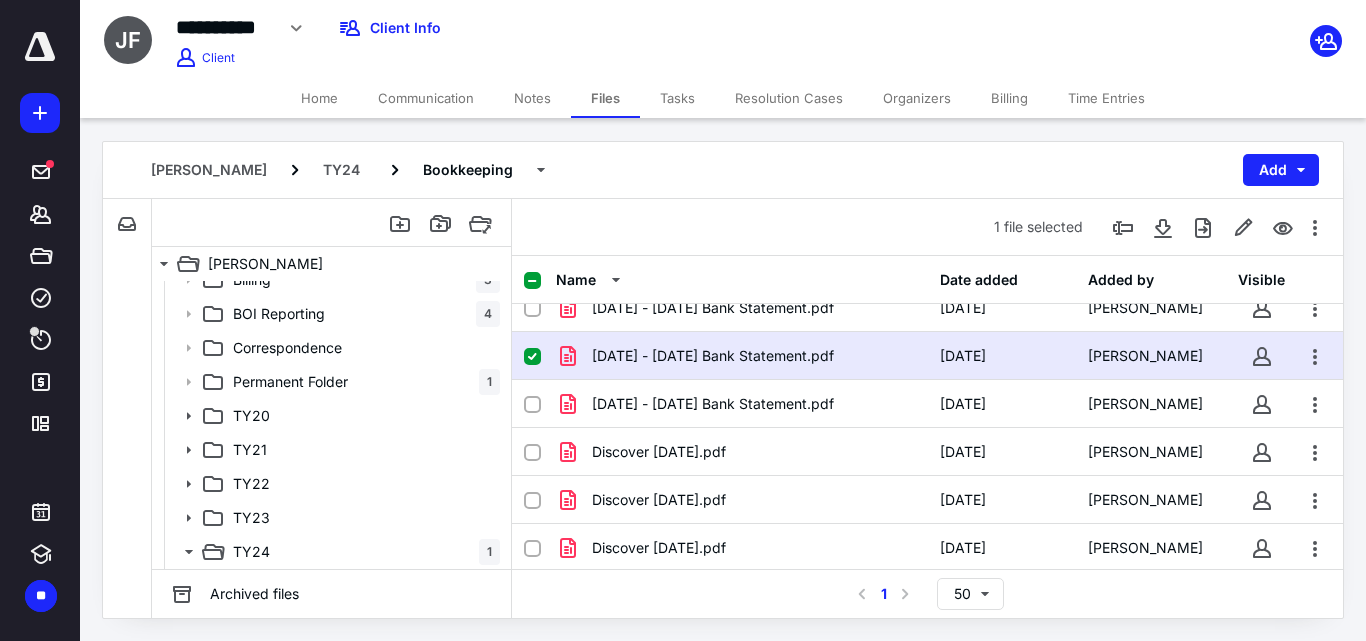 click on "[DATE] - [DATE] Bank Statement.pdf" at bounding box center [713, 356] 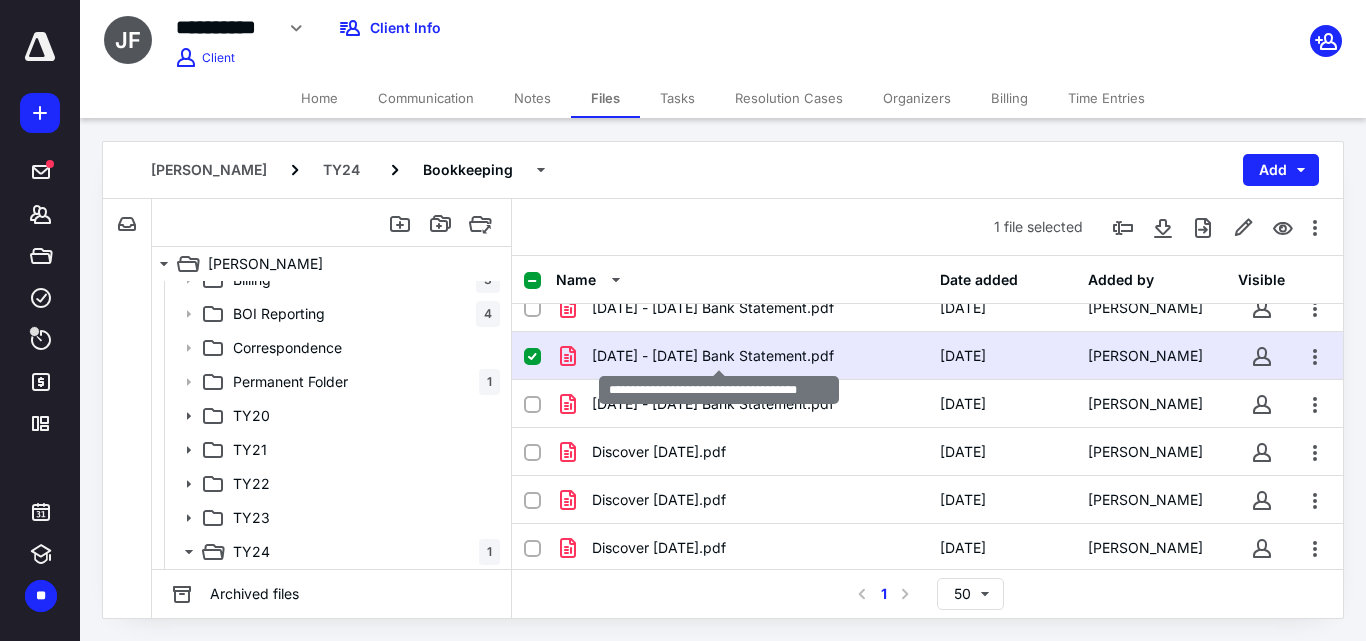 click on "[DATE] - [DATE] Bank Statement.pdf" at bounding box center [713, 356] 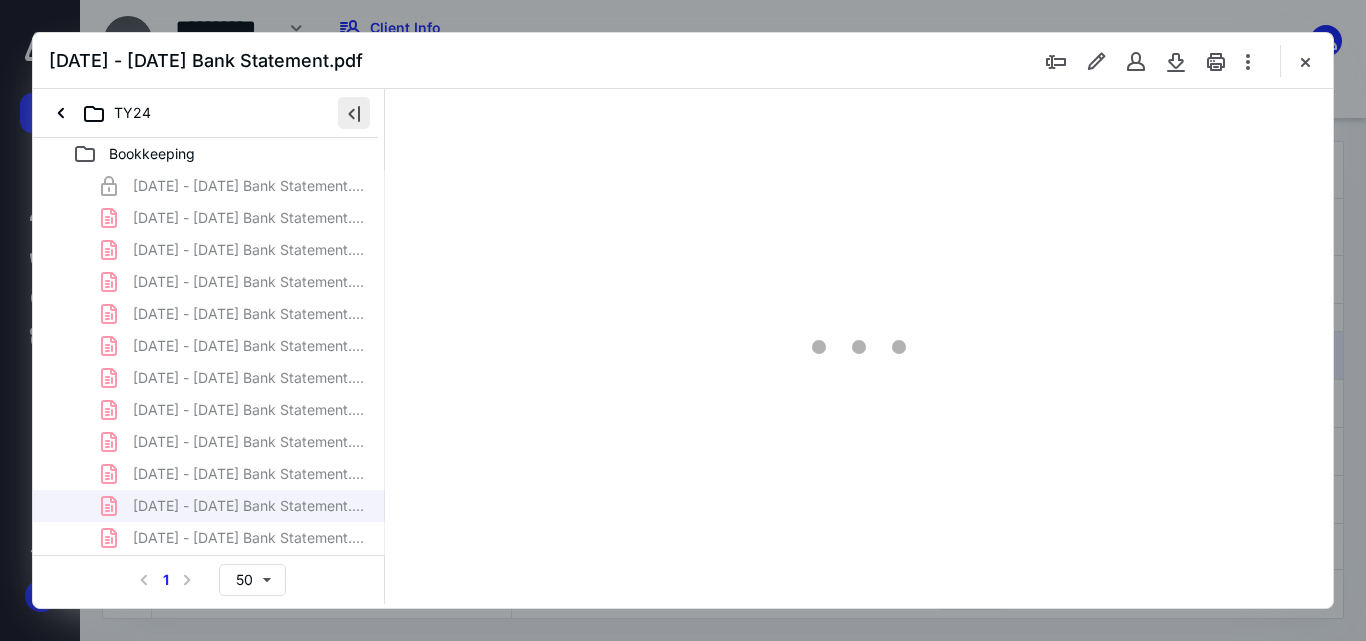 scroll, scrollTop: 0, scrollLeft: 0, axis: both 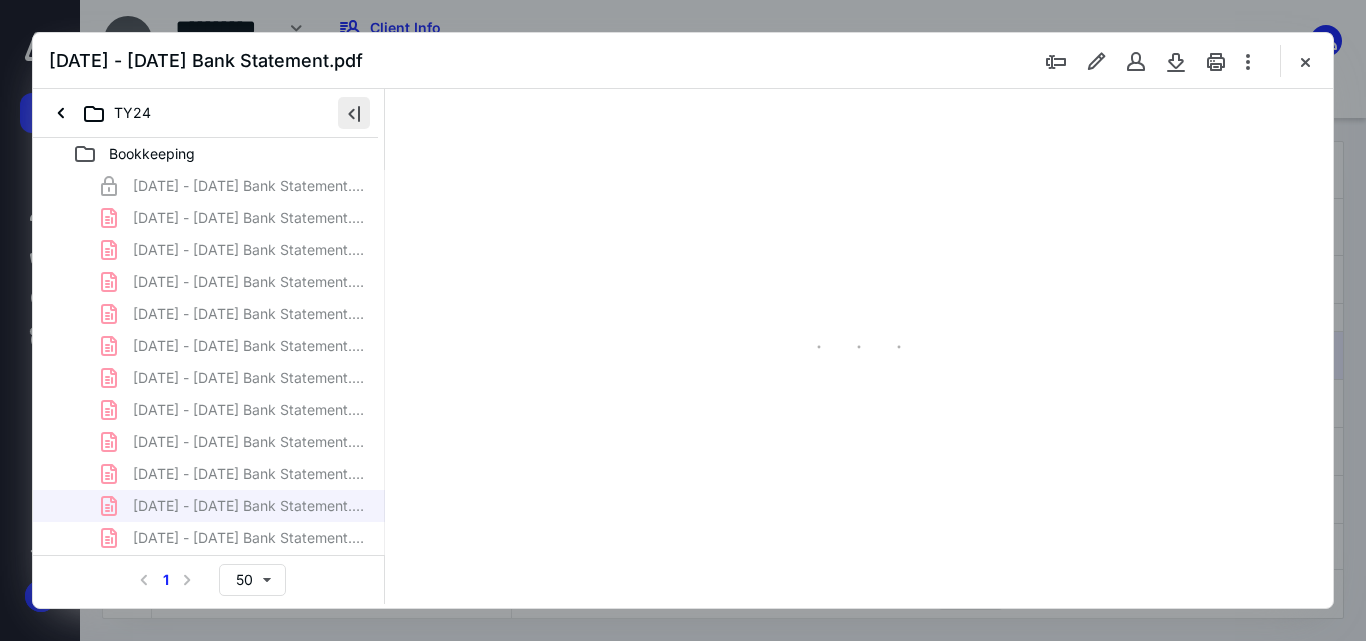 click at bounding box center [354, 113] 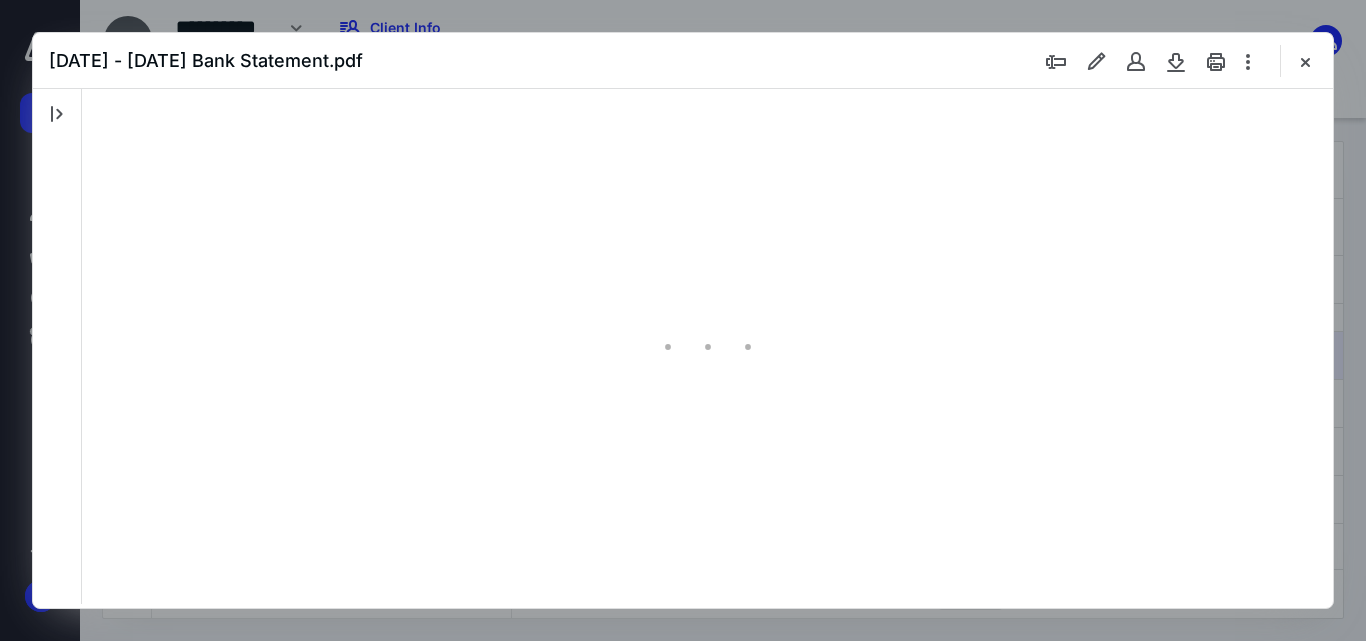 type on "55" 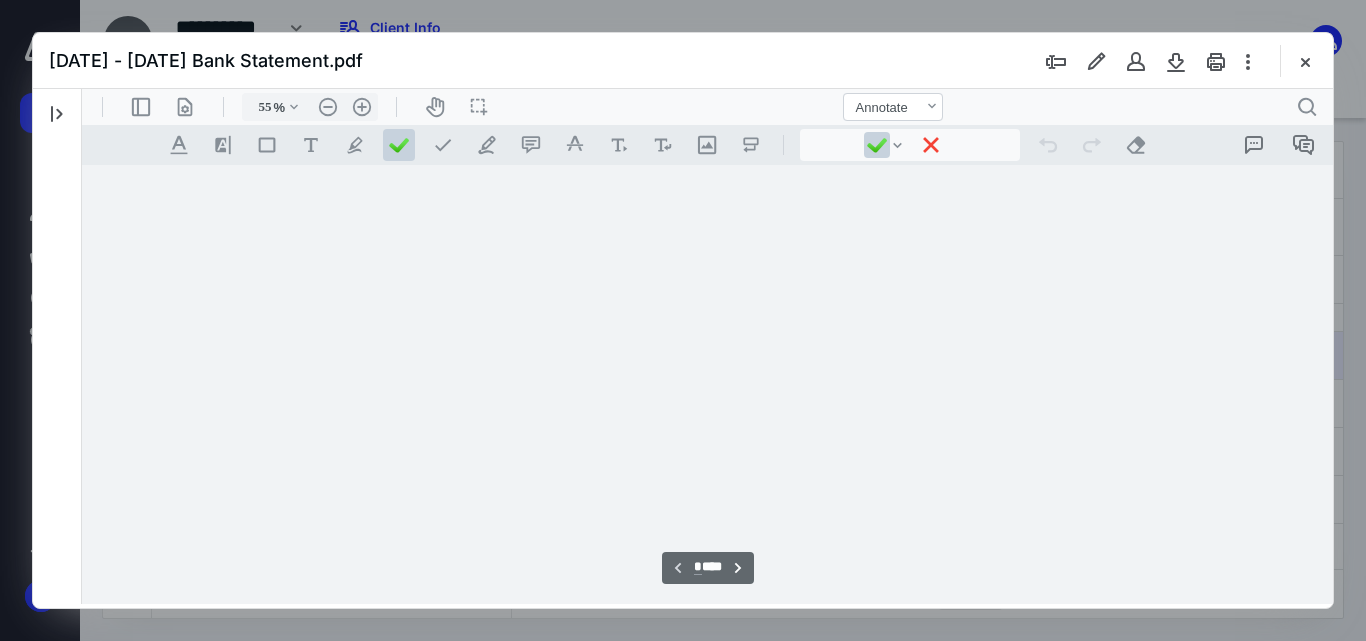 scroll, scrollTop: 78, scrollLeft: 0, axis: vertical 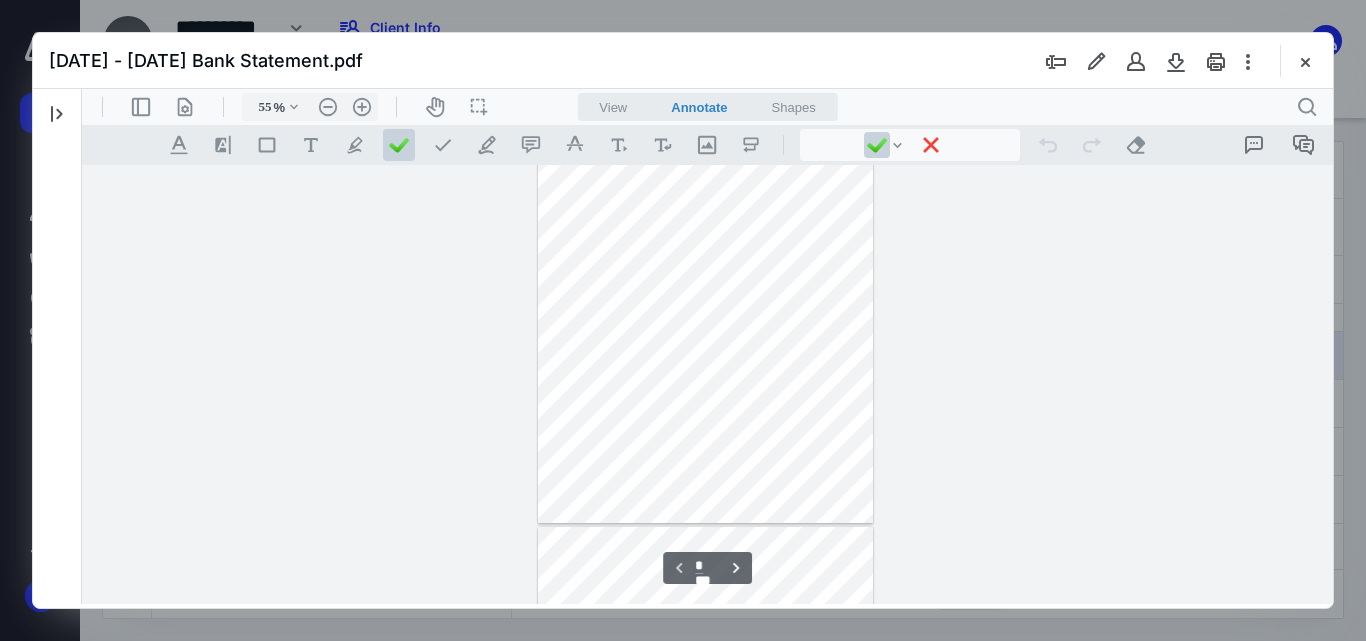 type 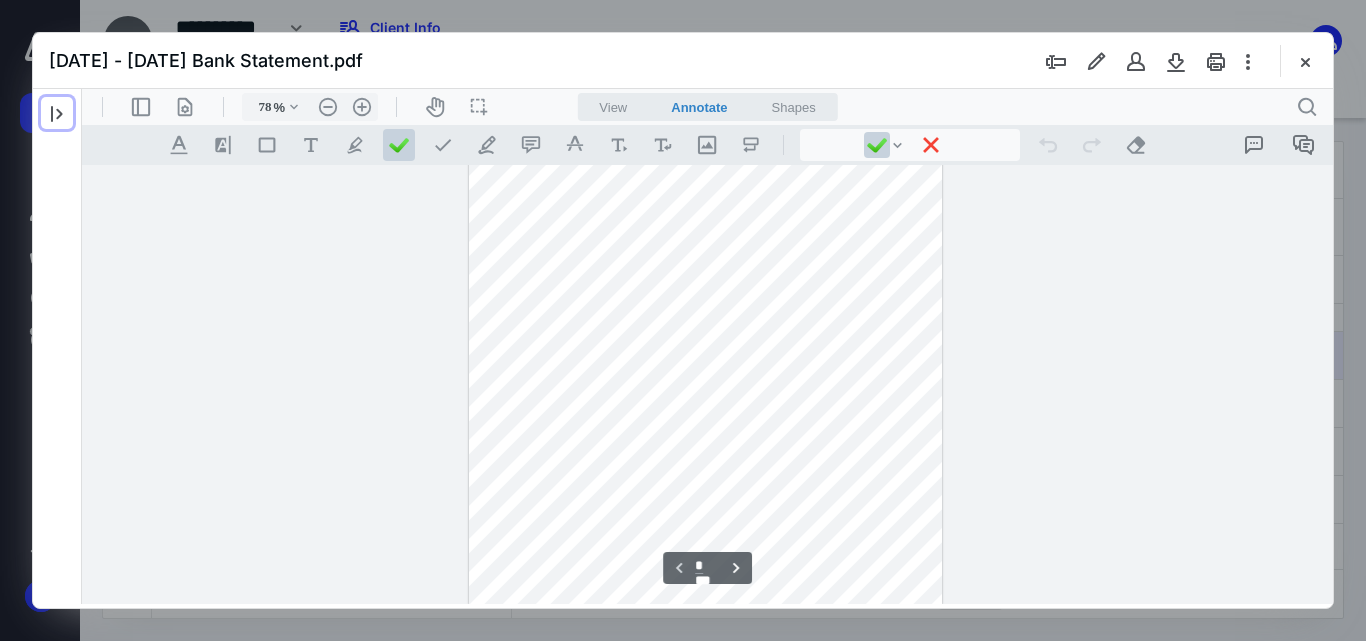 type on "85" 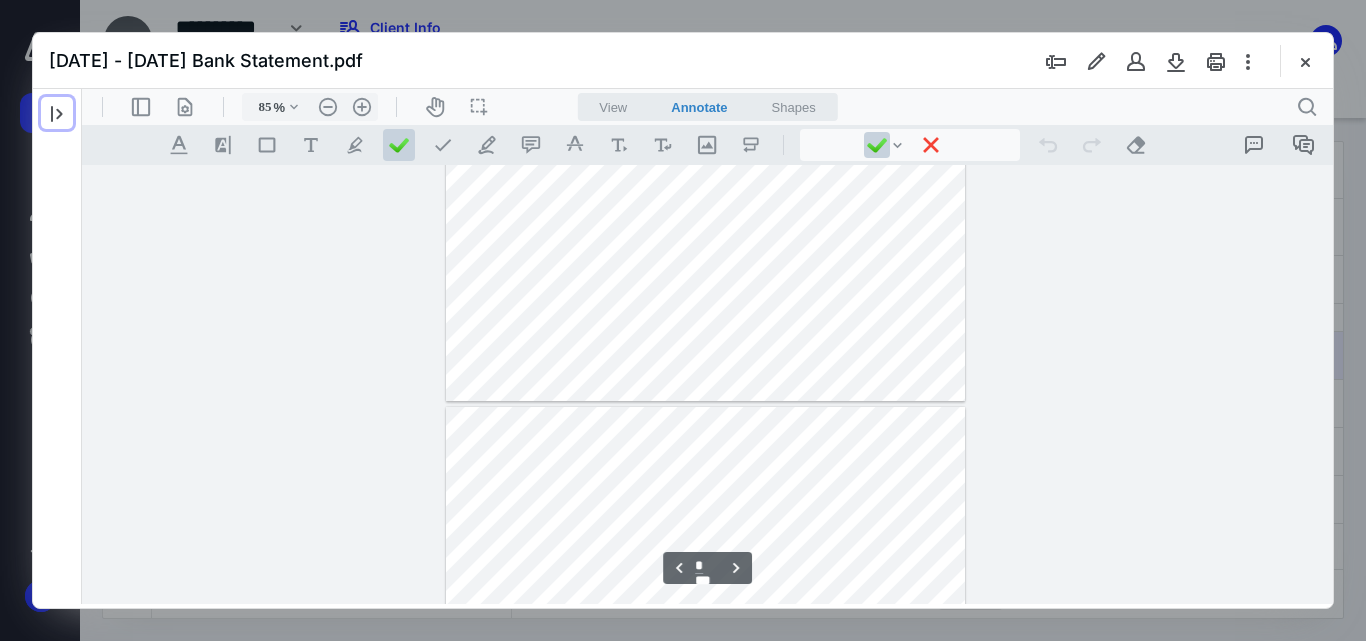 type on "*" 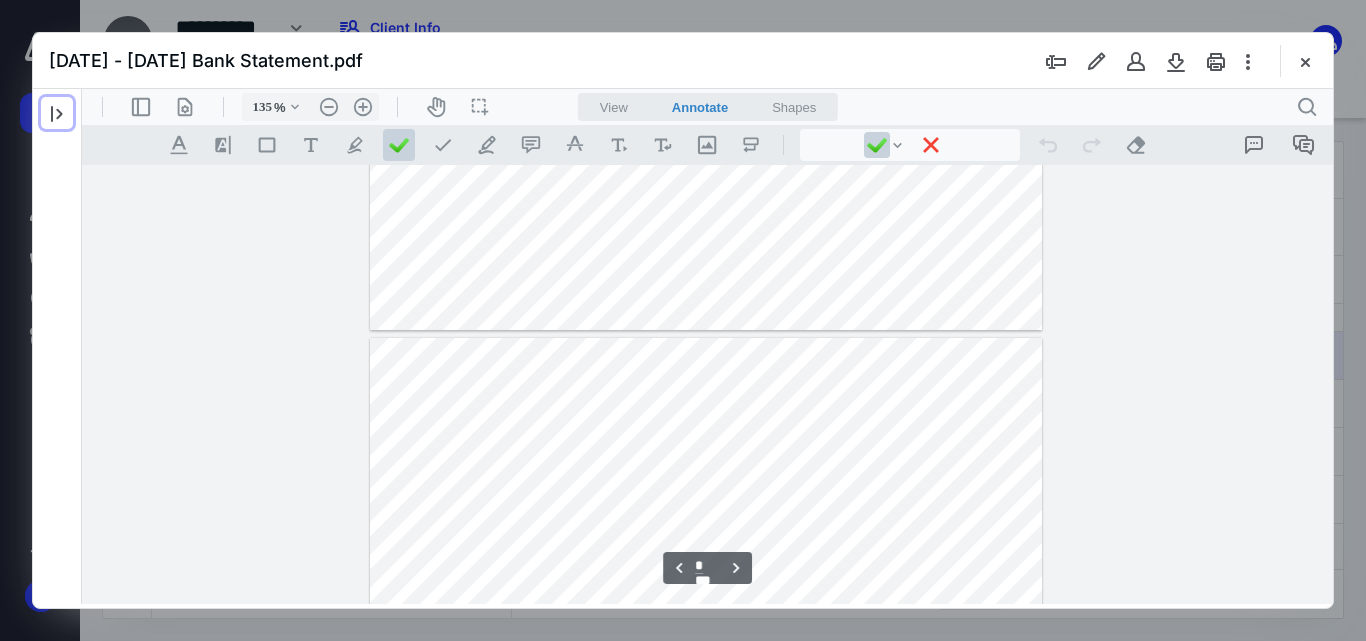 type on "160" 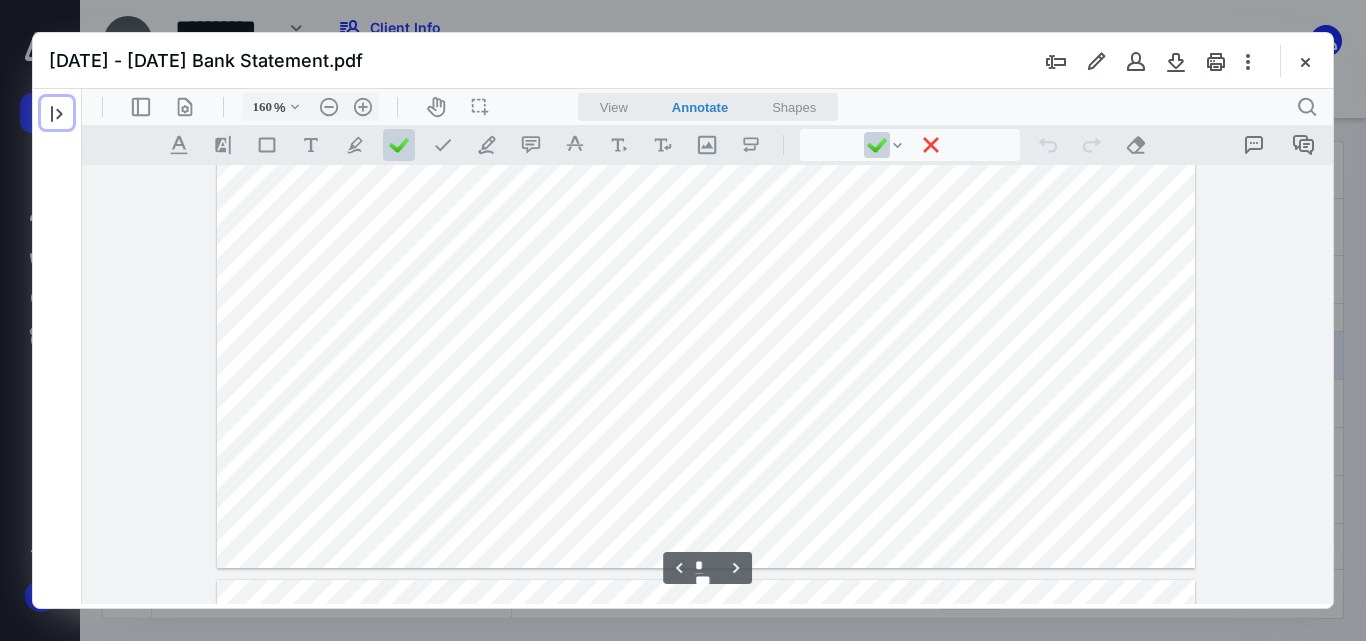 scroll, scrollTop: 6004, scrollLeft: 0, axis: vertical 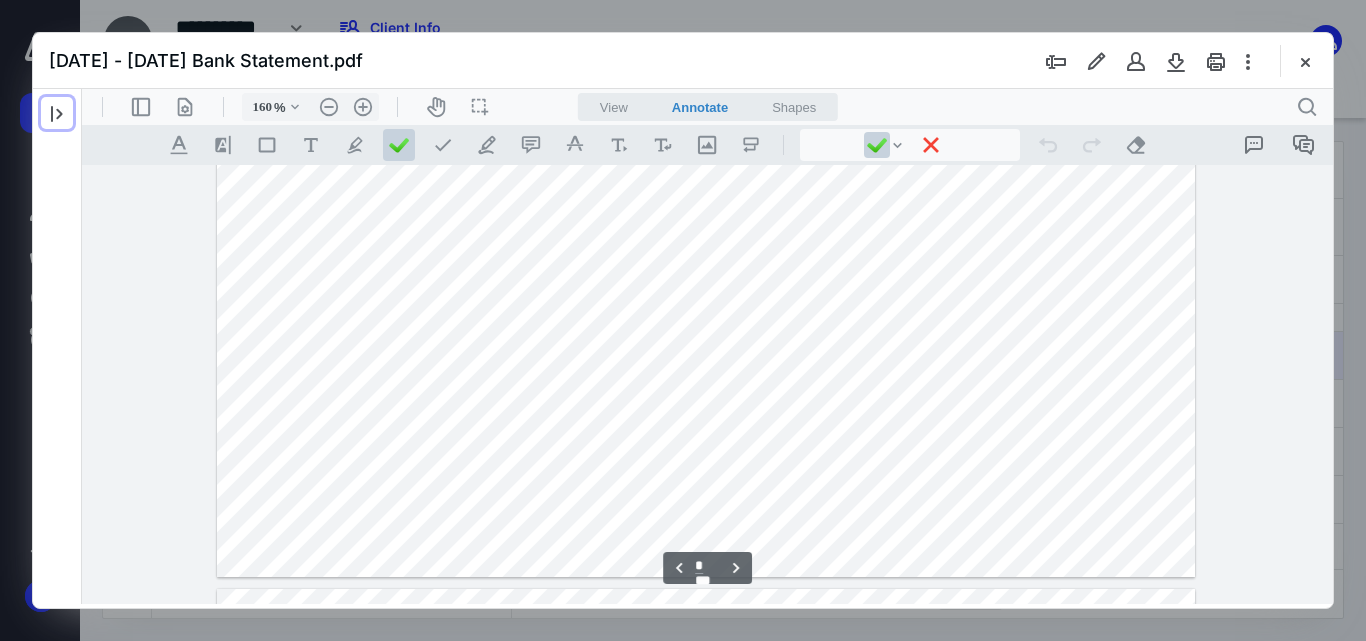 type on "*" 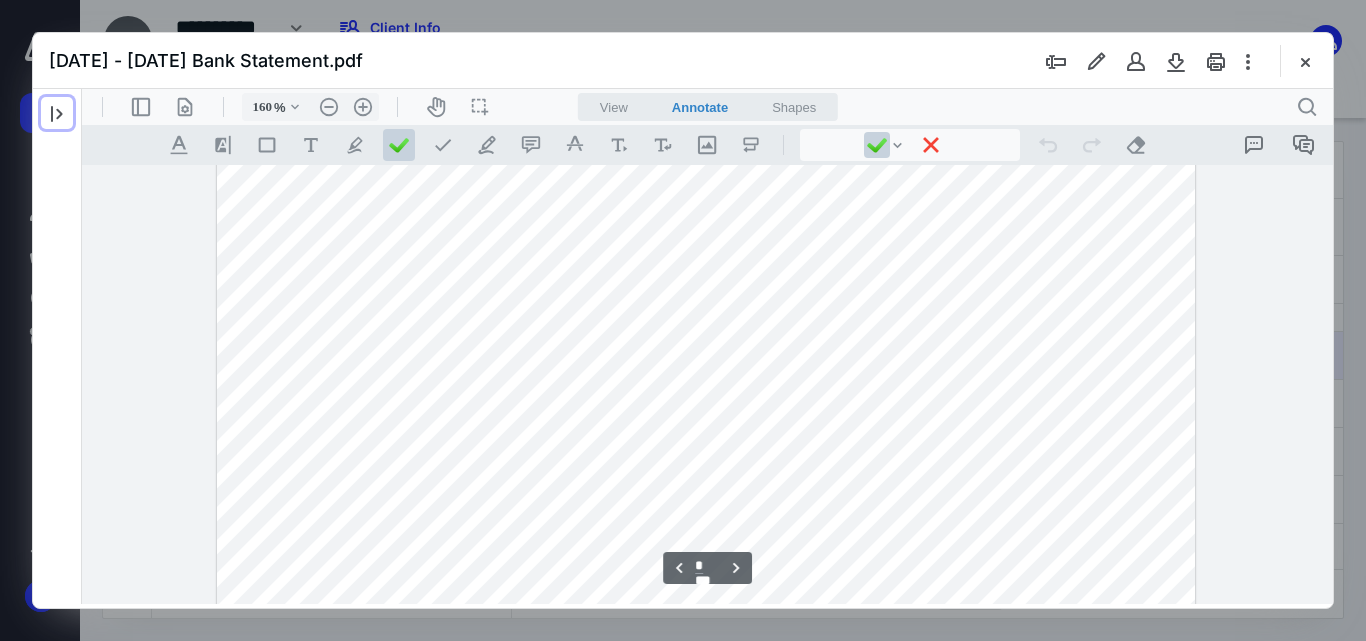 scroll, scrollTop: 8443, scrollLeft: 0, axis: vertical 